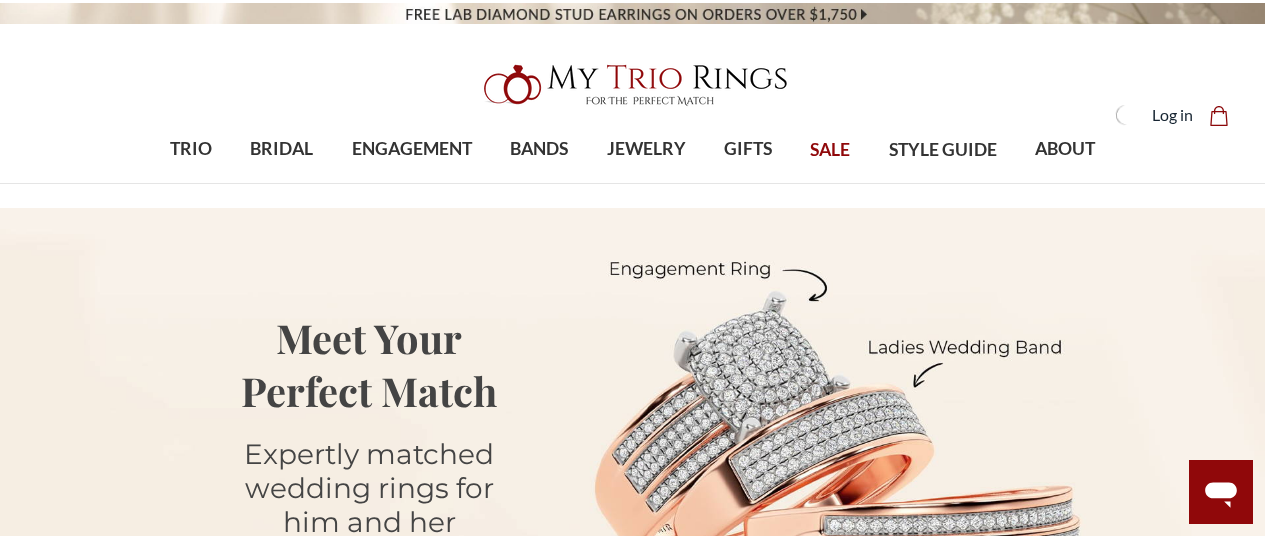 scroll, scrollTop: 0, scrollLeft: 0, axis: both 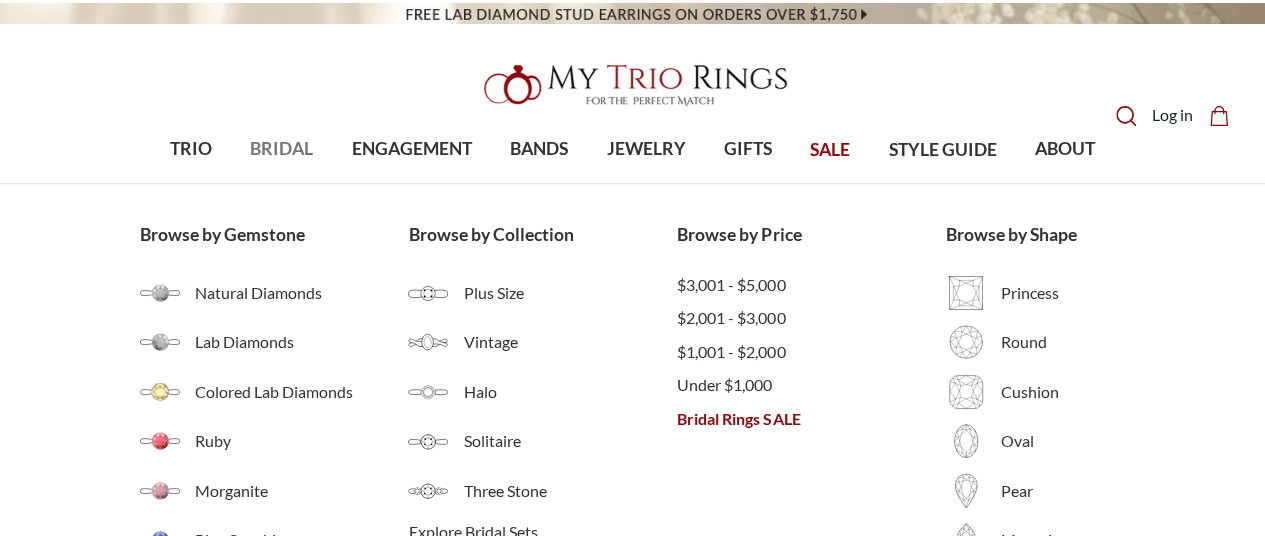click on "BRIDAL" at bounding box center (281, 149) 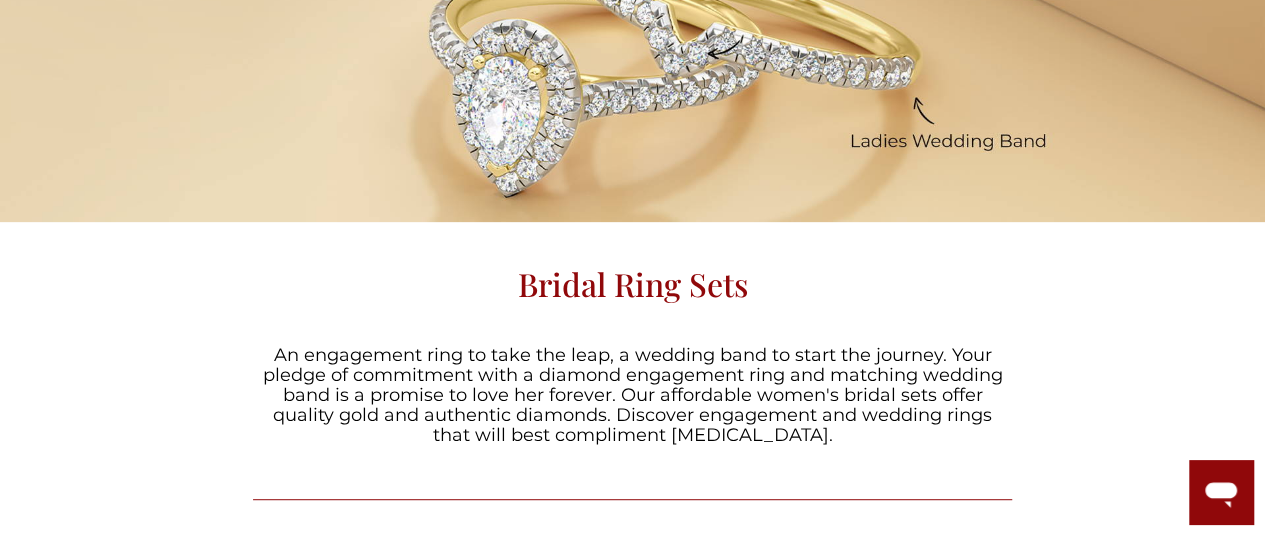 scroll, scrollTop: 292, scrollLeft: 0, axis: vertical 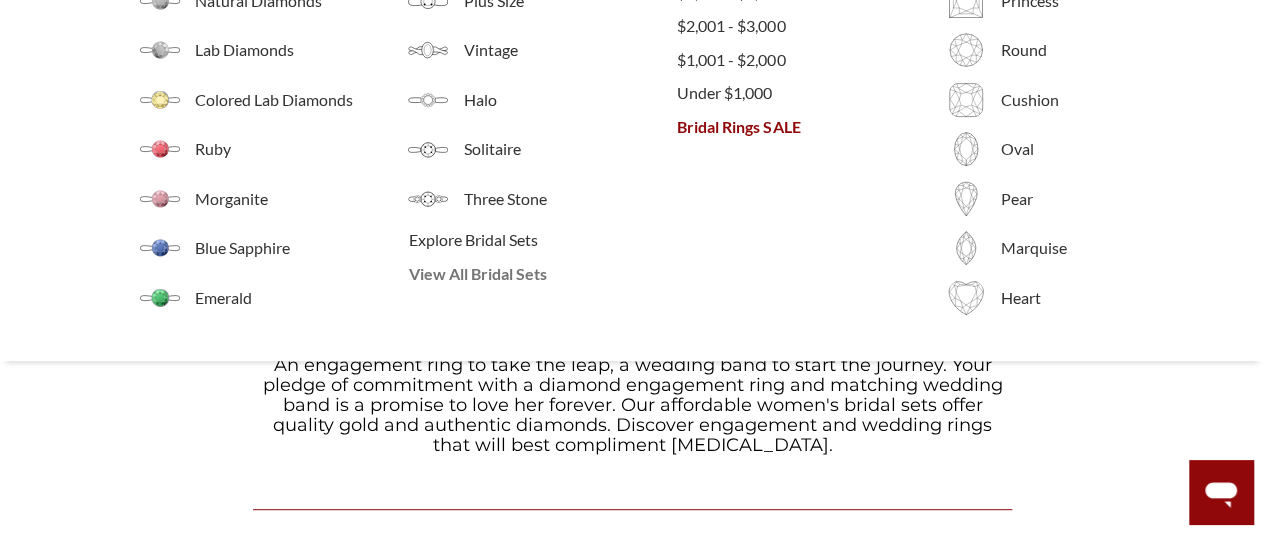 click on "View All Bridal Sets" at bounding box center [542, 274] 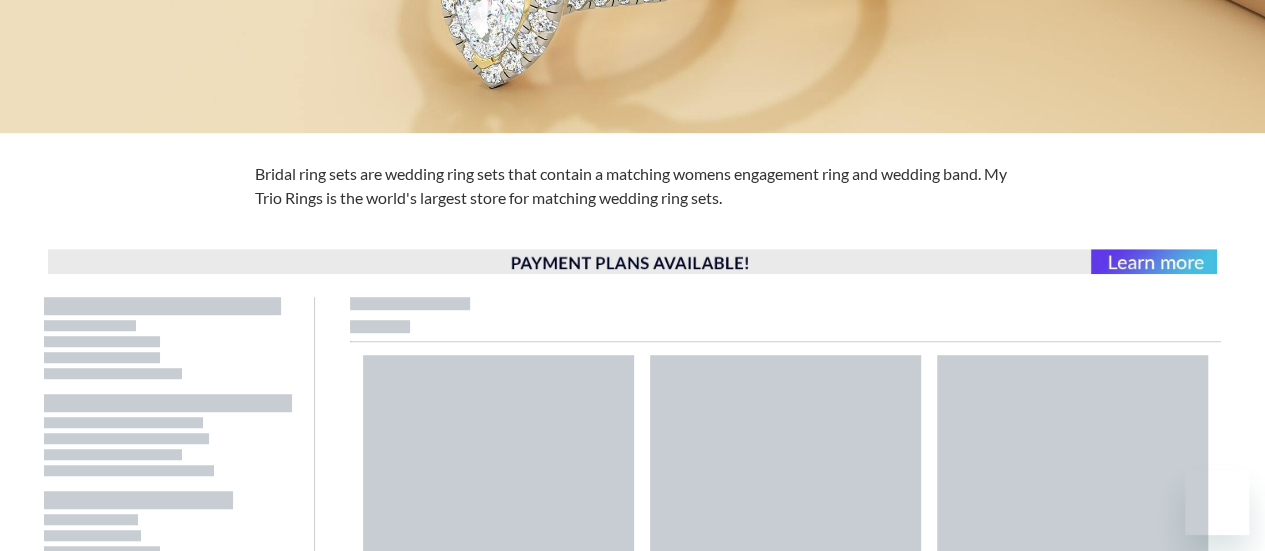 scroll, scrollTop: 693, scrollLeft: 0, axis: vertical 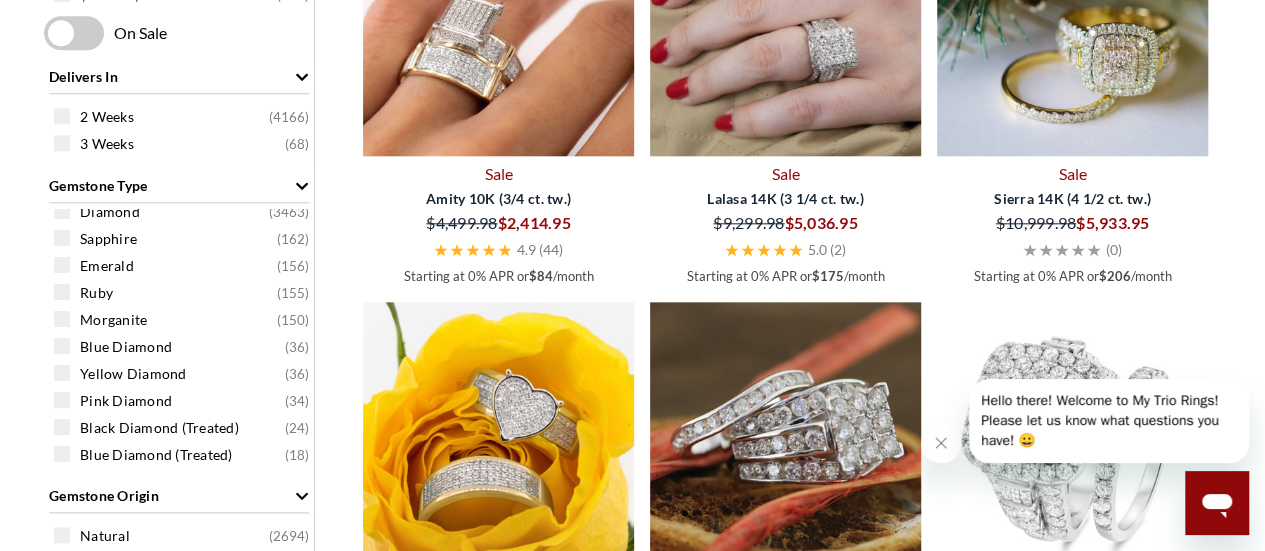 click at bounding box center (62, 265) 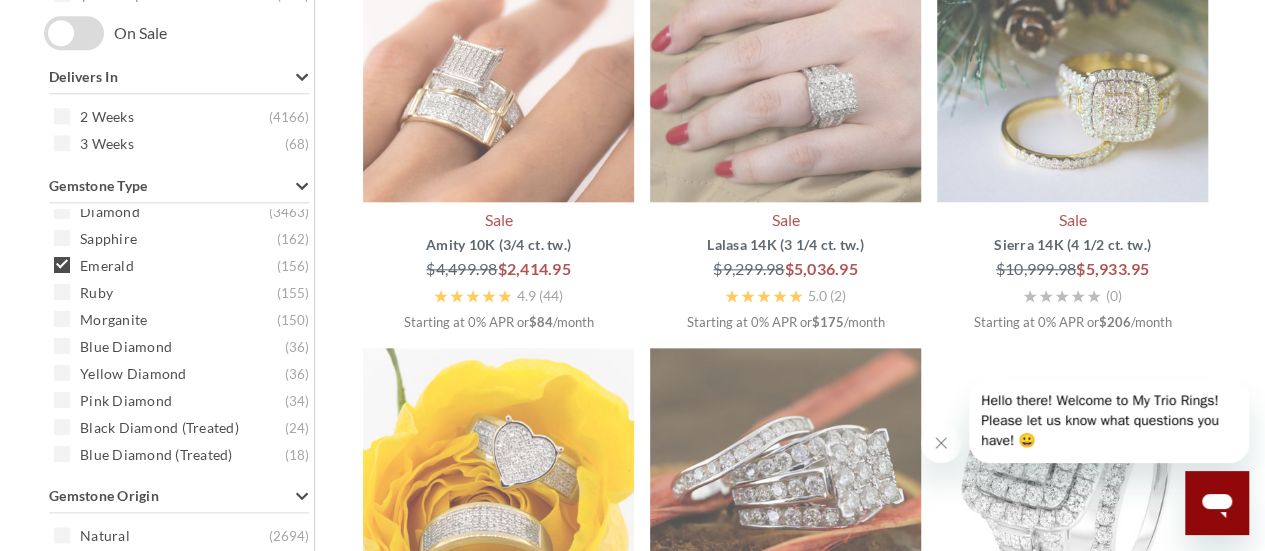 scroll, scrollTop: 796, scrollLeft: 0, axis: vertical 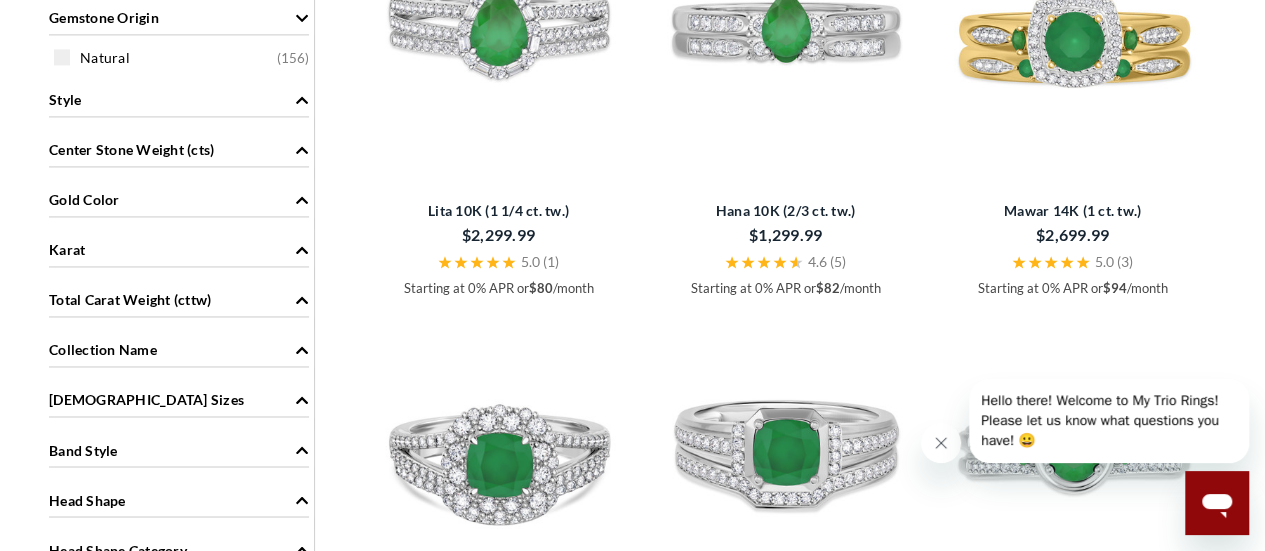 click 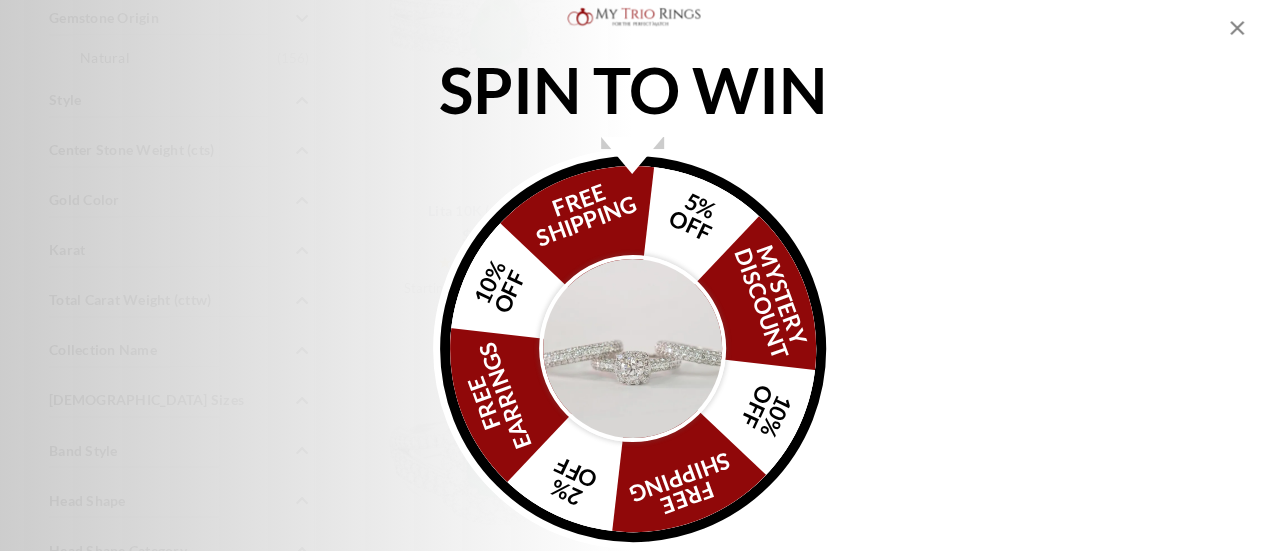 click 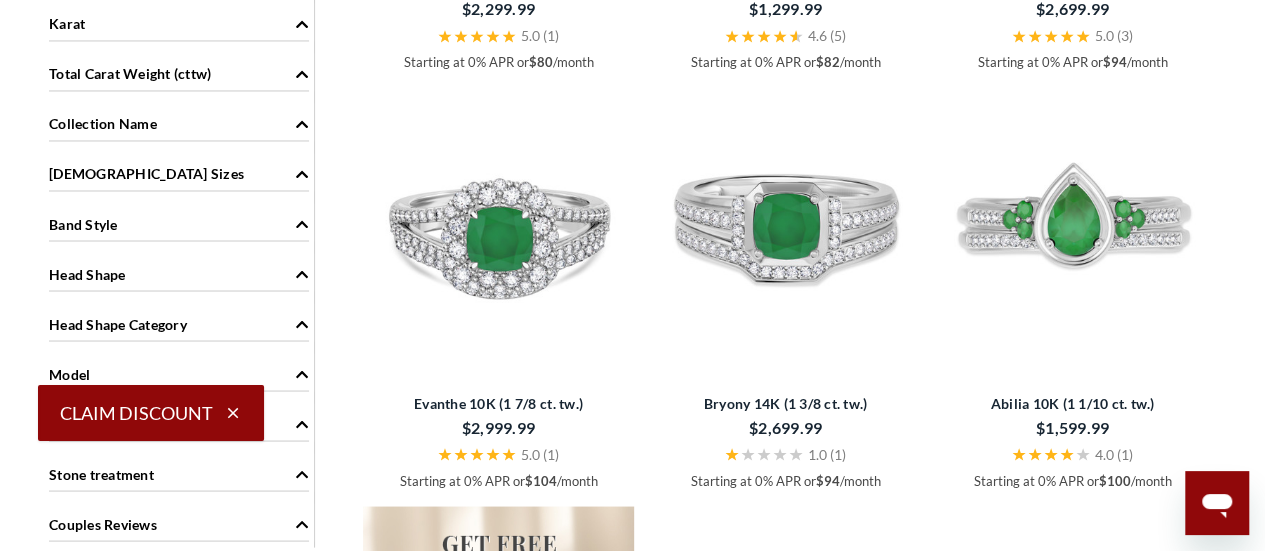 scroll, scrollTop: 1676, scrollLeft: 0, axis: vertical 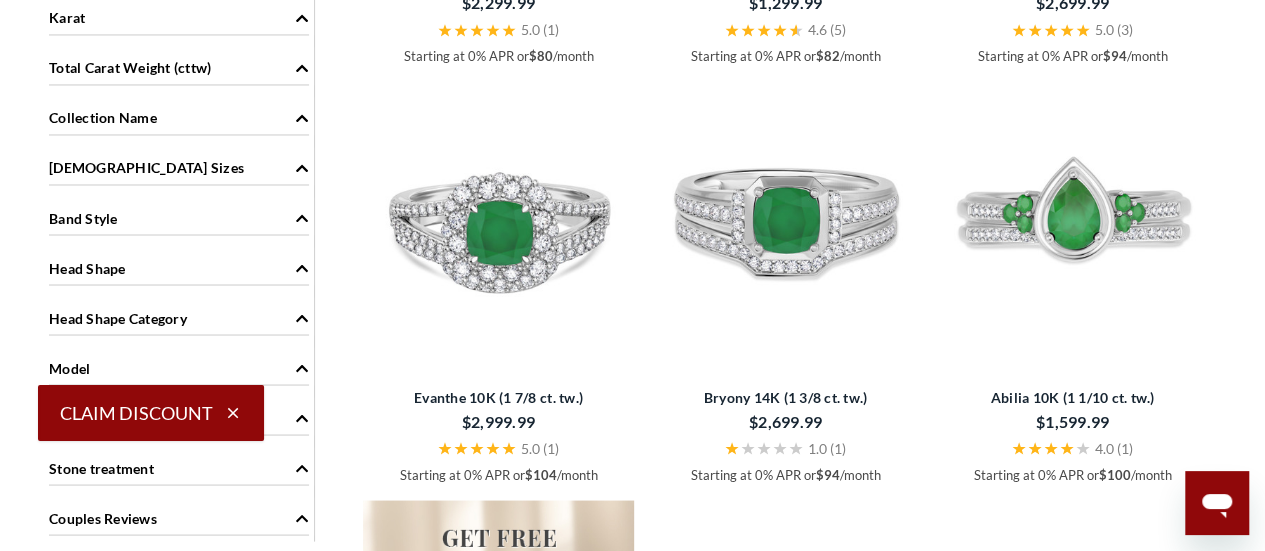 click on "Head Shape" at bounding box center (179, 266) 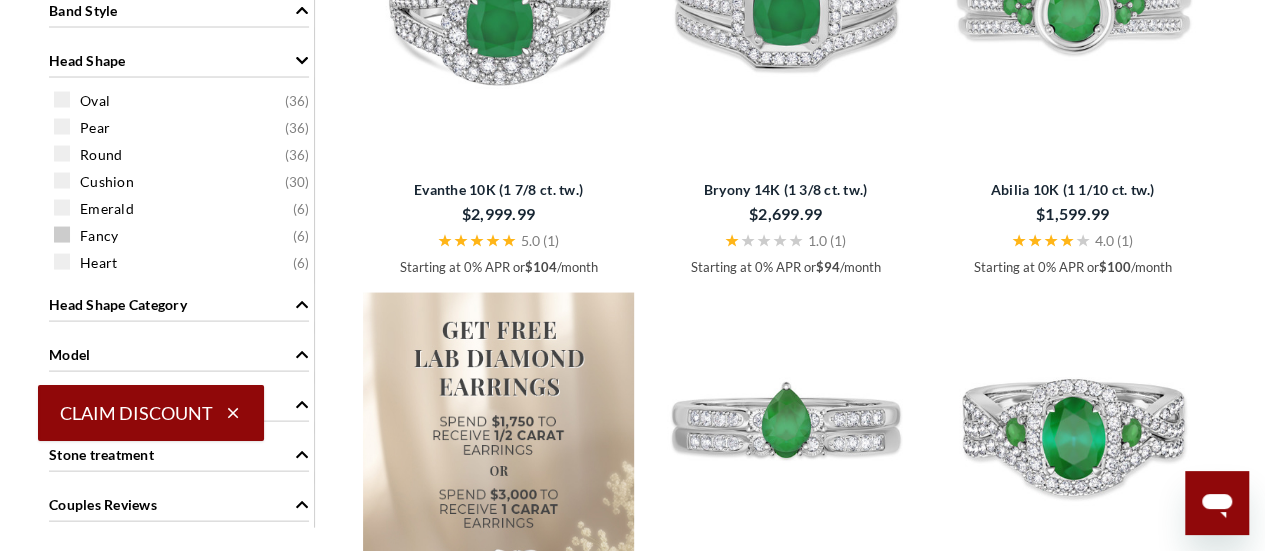 scroll, scrollTop: 1886, scrollLeft: 0, axis: vertical 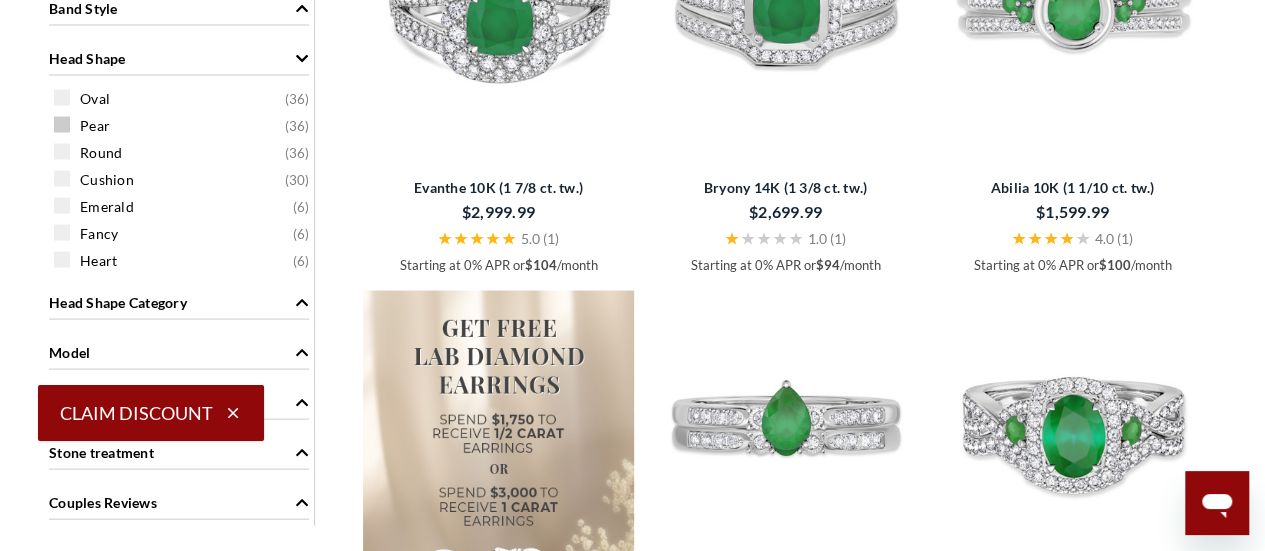 click on "Pear   ( 36 )" at bounding box center (184, 124) 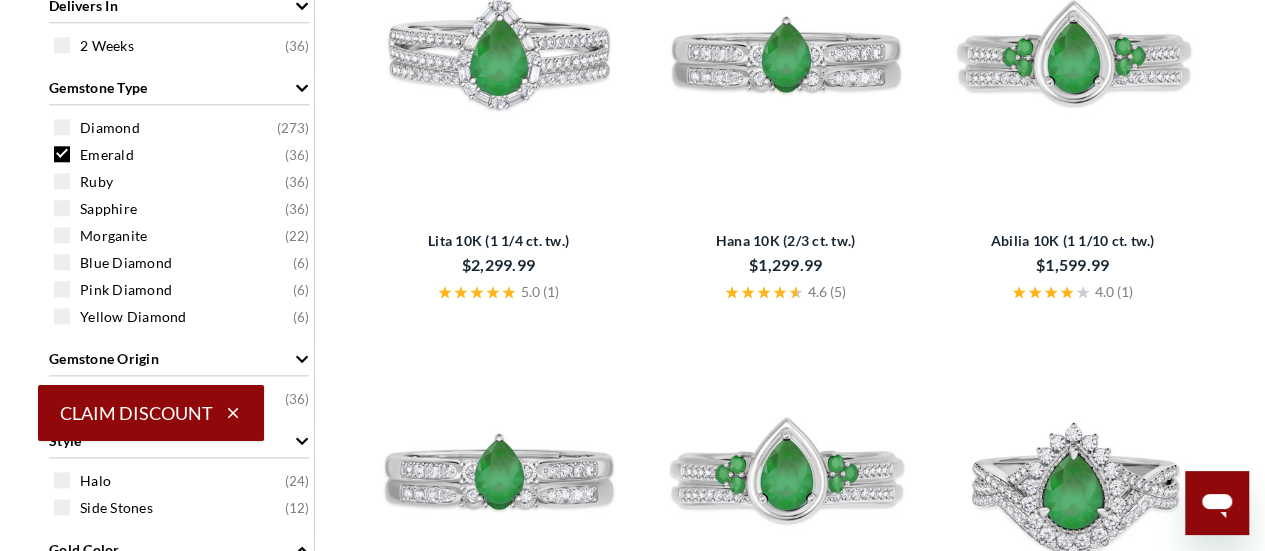 scroll, scrollTop: 1008, scrollLeft: 0, axis: vertical 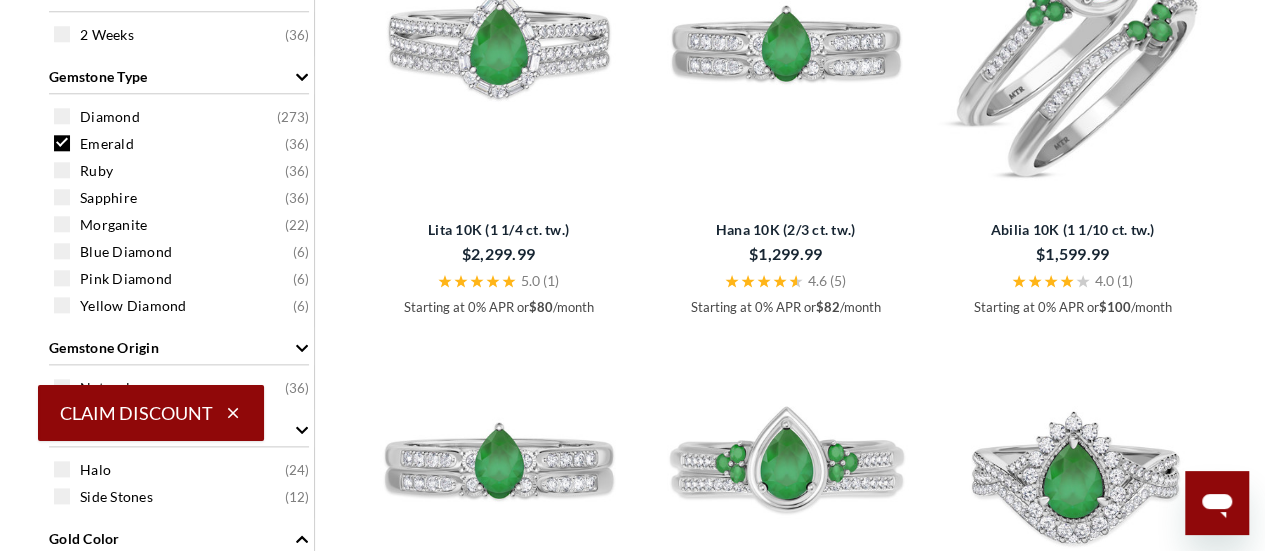 click at bounding box center (1072, 51) 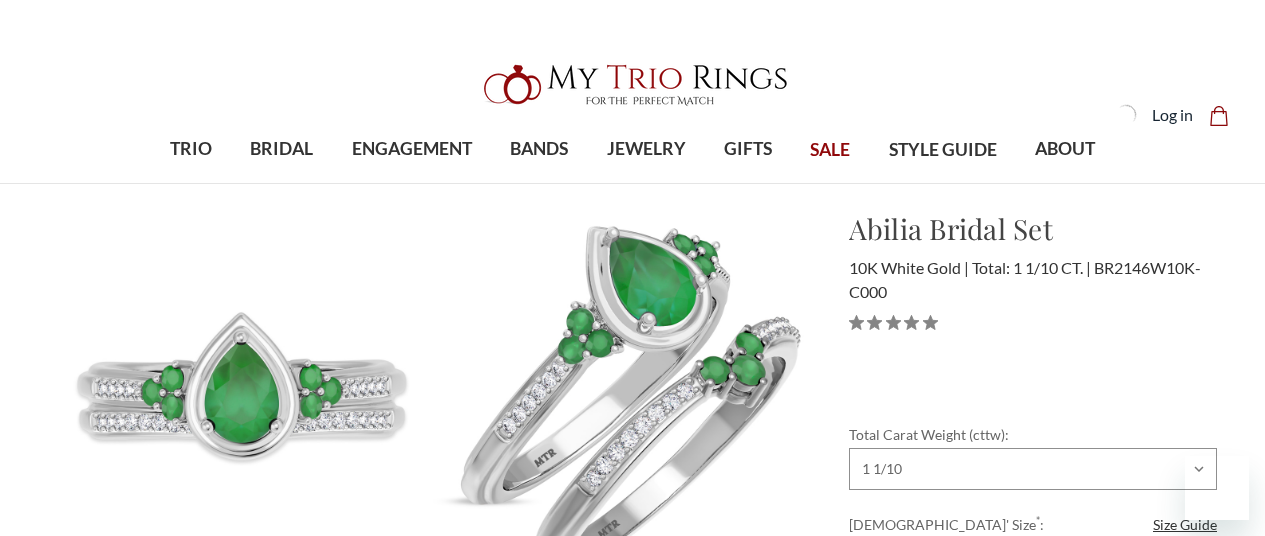 select on "17604942" 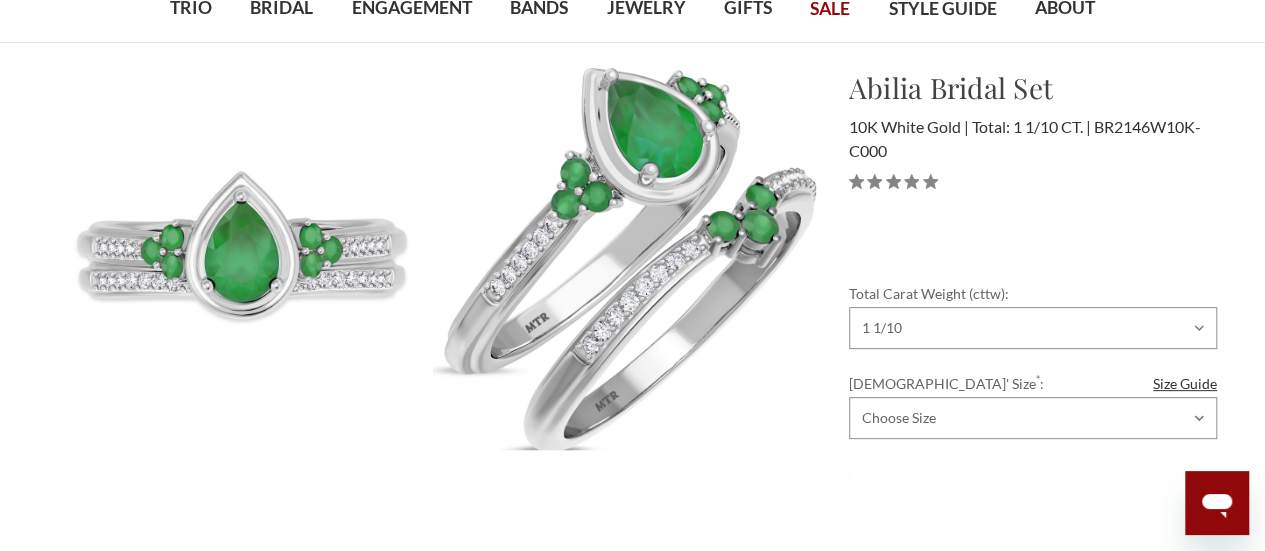 scroll, scrollTop: 141, scrollLeft: 0, axis: vertical 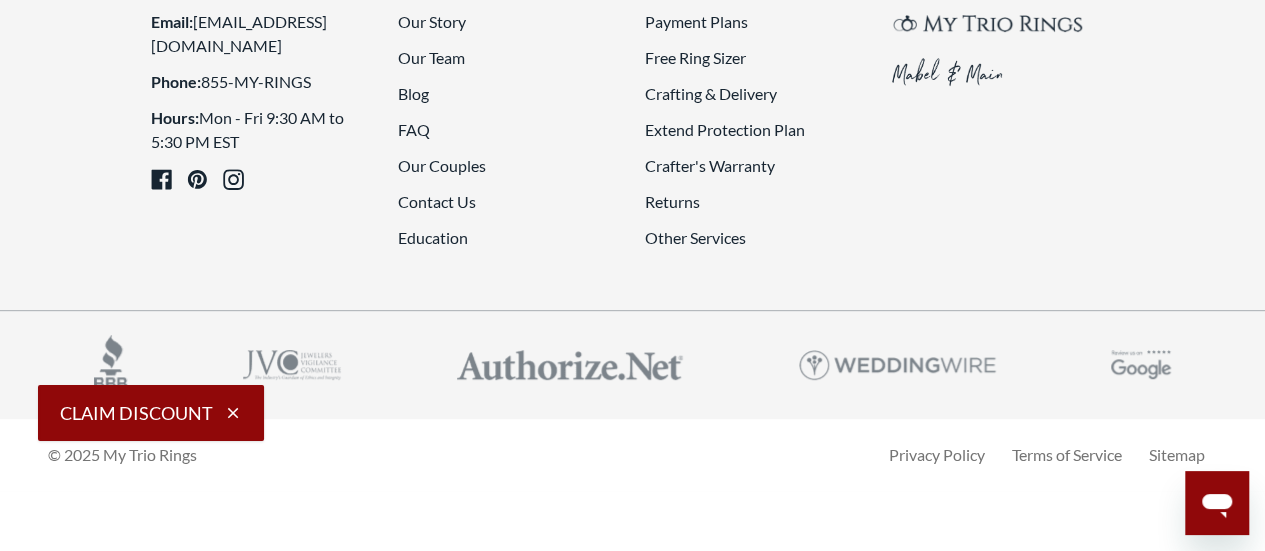 click on "2" 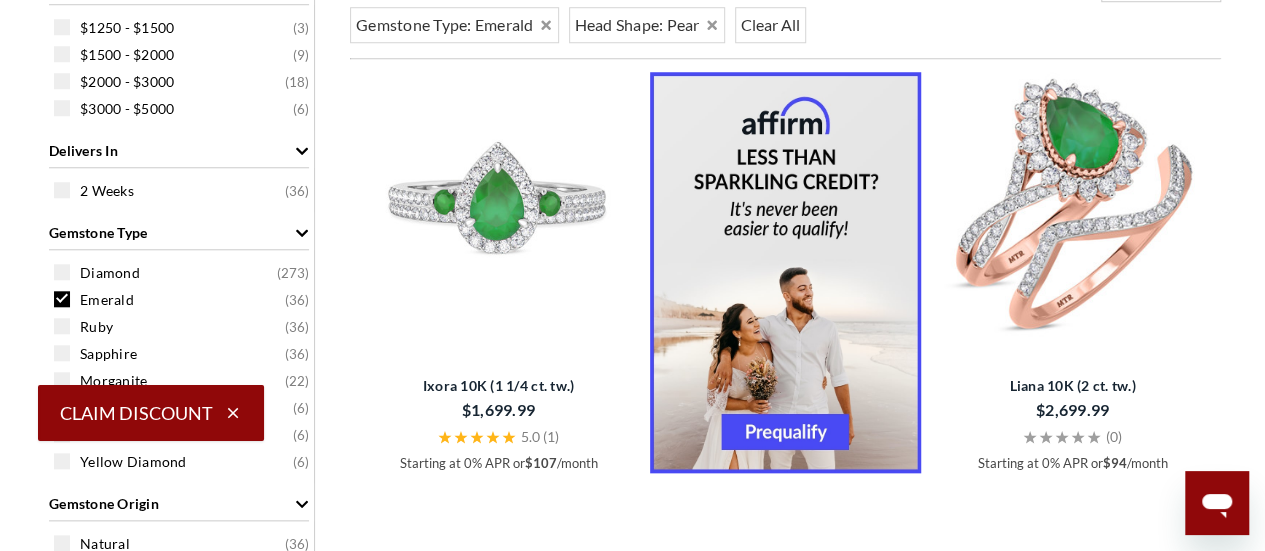 scroll, scrollTop: 896, scrollLeft: 0, axis: vertical 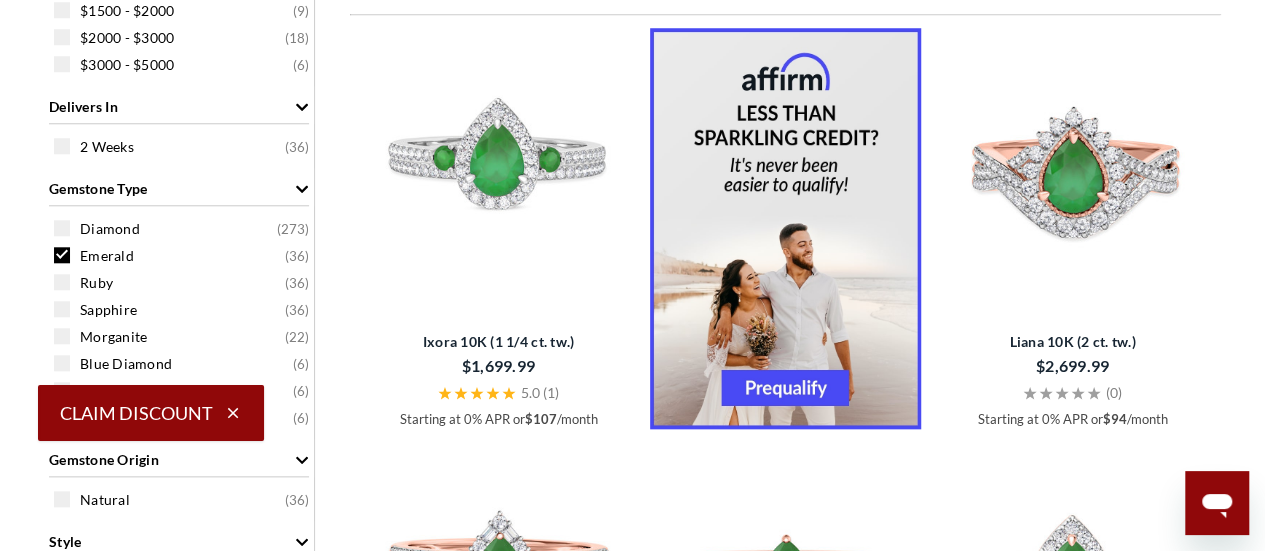 click at bounding box center [62, 255] 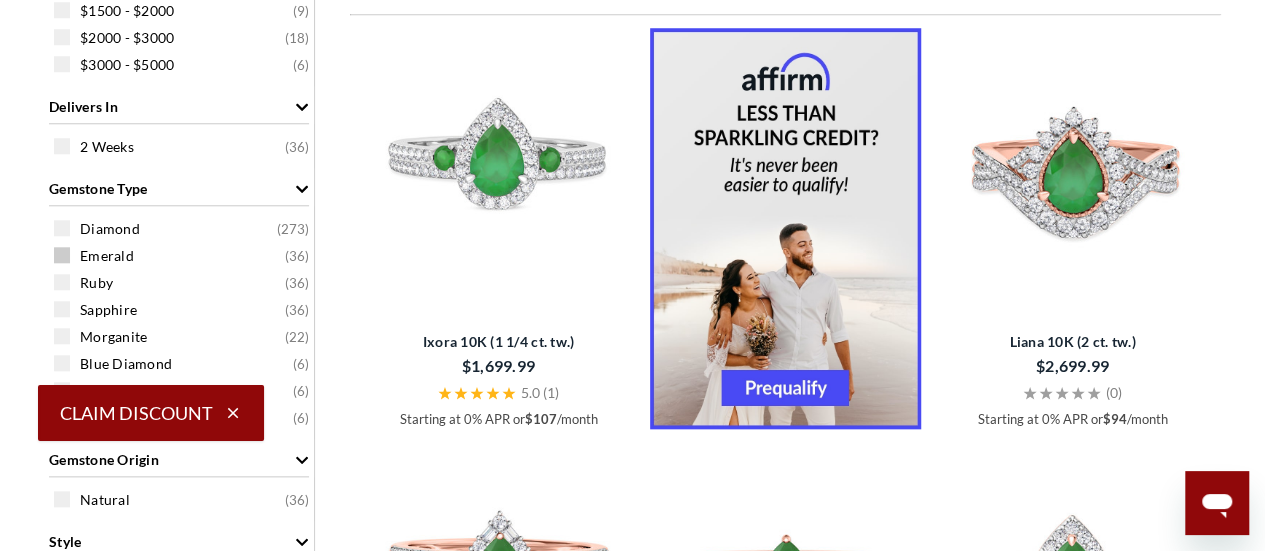 scroll, scrollTop: 796, scrollLeft: 0, axis: vertical 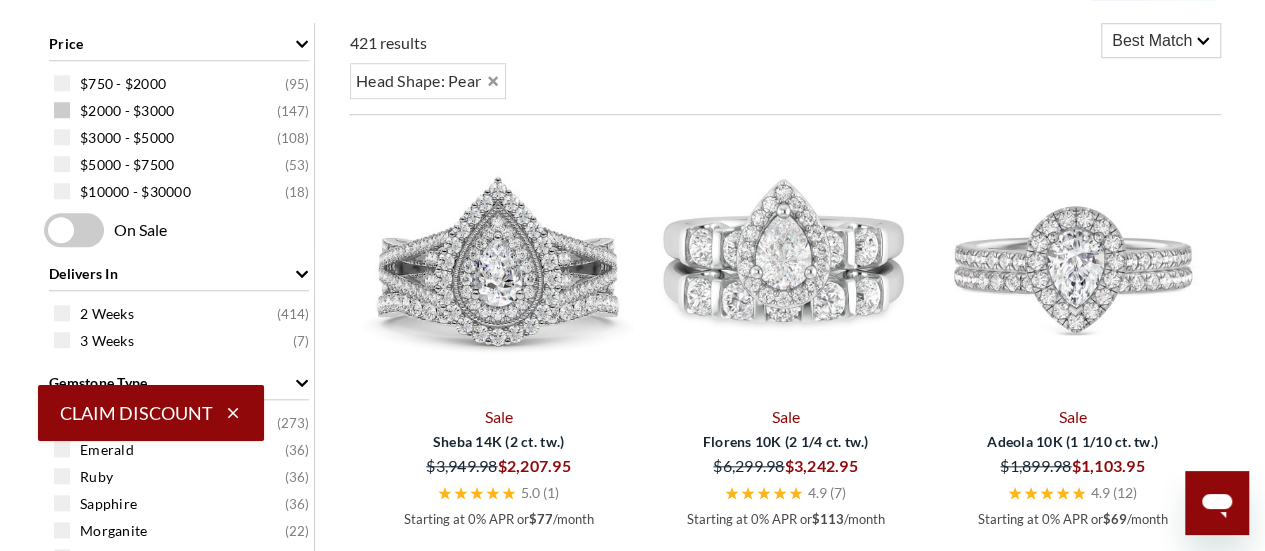 click on "$2000 - $3000" at bounding box center [127, 111] 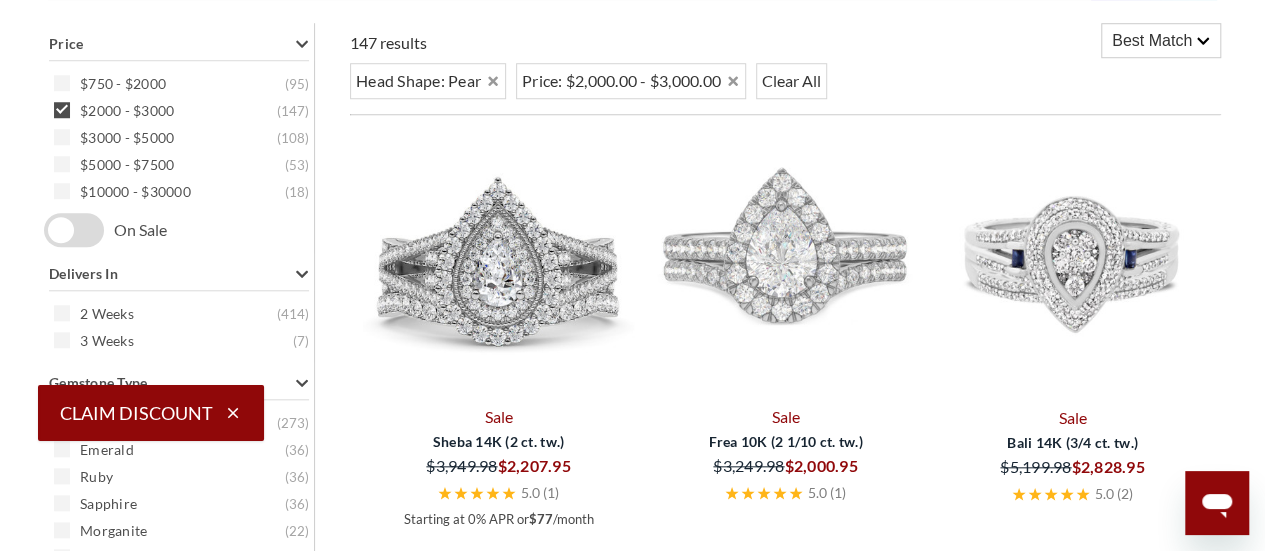 click on "Price             $750 - $2000   ( 95 )     $2000 - $3000   ( 147 )     $3000 - $5000   ( 108 )     $5000 - $7500   ( 53 )     $10000 - $30000   ( 18 )       On Sale Delivers In             2 Weeks   ( 414 )     3 Weeks   ( 7 )   Gemstone Type             Diamond   ( 273 )     Emerald   ( 36 )     Ruby   ( 36 )     Sapphire   ( 36 )     Morganite   ( 22 )     Blue Diamond   ( 6 )     Pink Diamond   ( 6 )     Yellow Diamond   ( 6 )   Gemstone Origin             Natural   ( 283 )     Lab Grown   ( 138 )   Style             Halo   ( 209 )     Solitaire   ( 74 )     Side Stones   ( 39 )     Vintage   ( 35 )     Cluster   ( 30 )     Three Stone   ( 28 )     Hidden Halo   ( 6 )   Center Stone Weight (cts)             0   ( 12 )     1/2   ( 31 )     1/5   ( 10 )     1 1/4   ( 30 )     1   ( 30 )     1/4   ( 12 )     1/3   ( 3 )     2   ( 30 )     3/4   ( 65 )     3   ( 24 )     5   ( 6 )   Gold Color             Rose   ( 138 )     White   ( 138 )     Yellow   ( 138 )   Karat             14k   ( 225 )     10k" at bounding box center [179, 909] 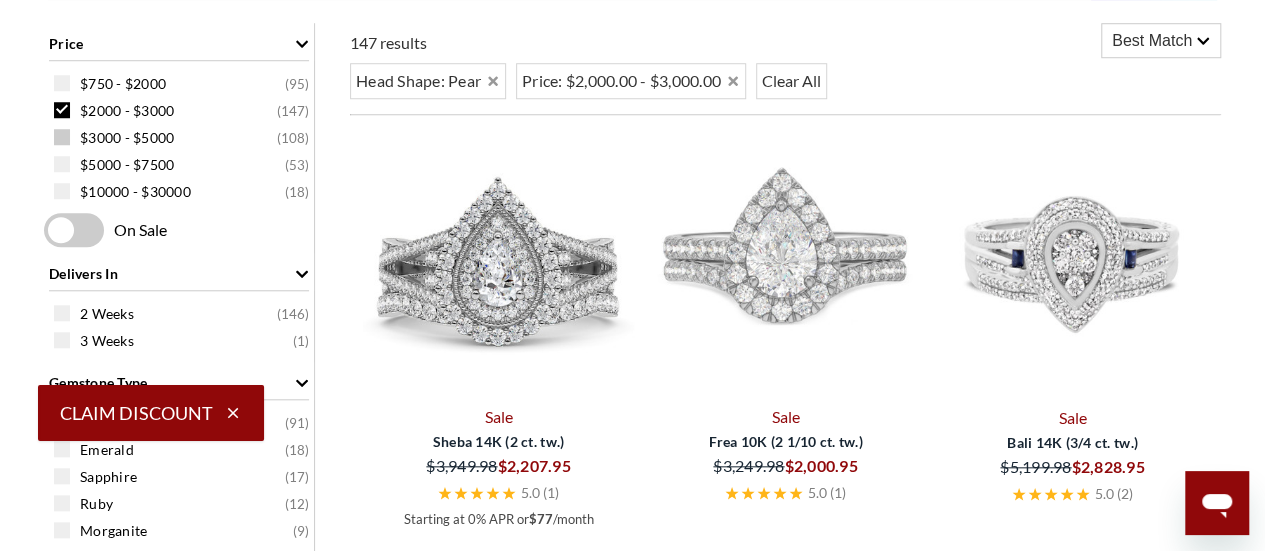 click on "$3000 - $5000" at bounding box center [127, 138] 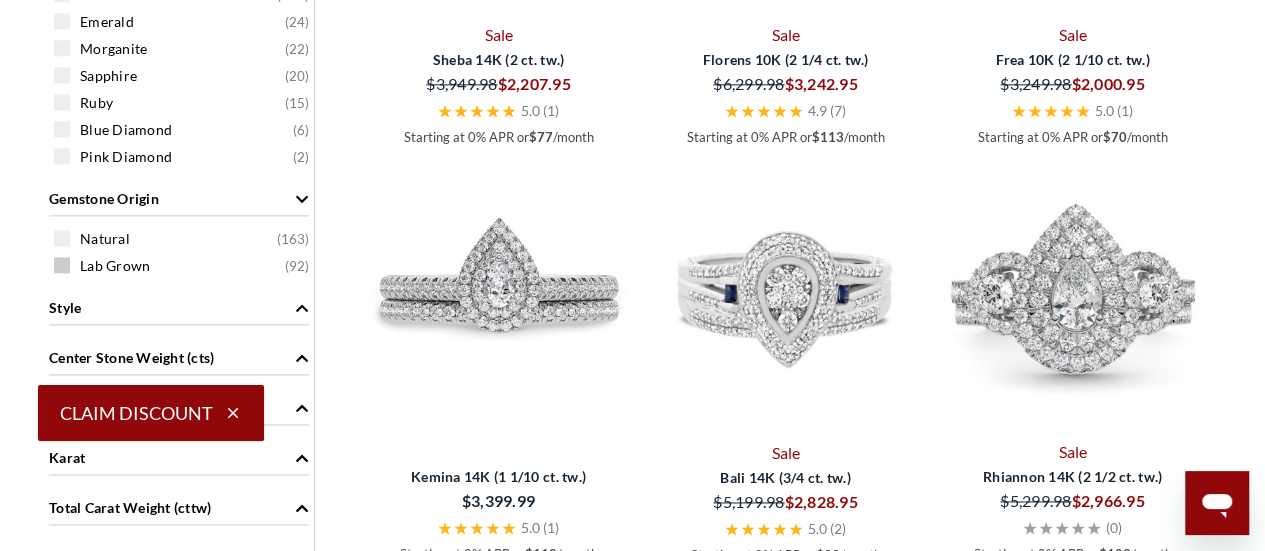 click on "Lab Grown" at bounding box center [115, 266] 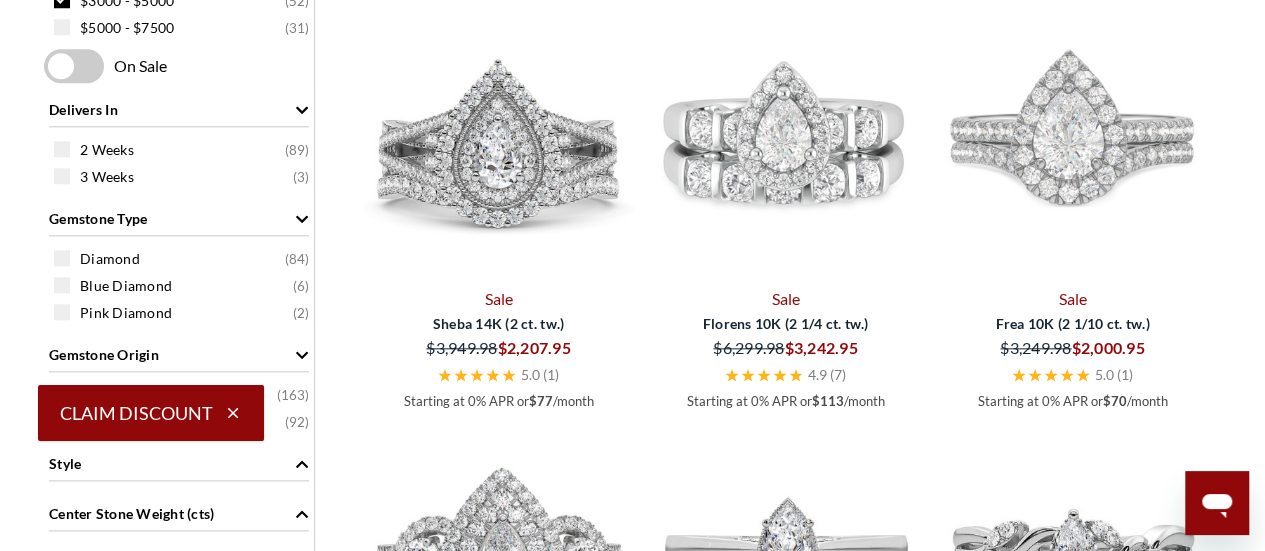scroll, scrollTop: 969, scrollLeft: 0, axis: vertical 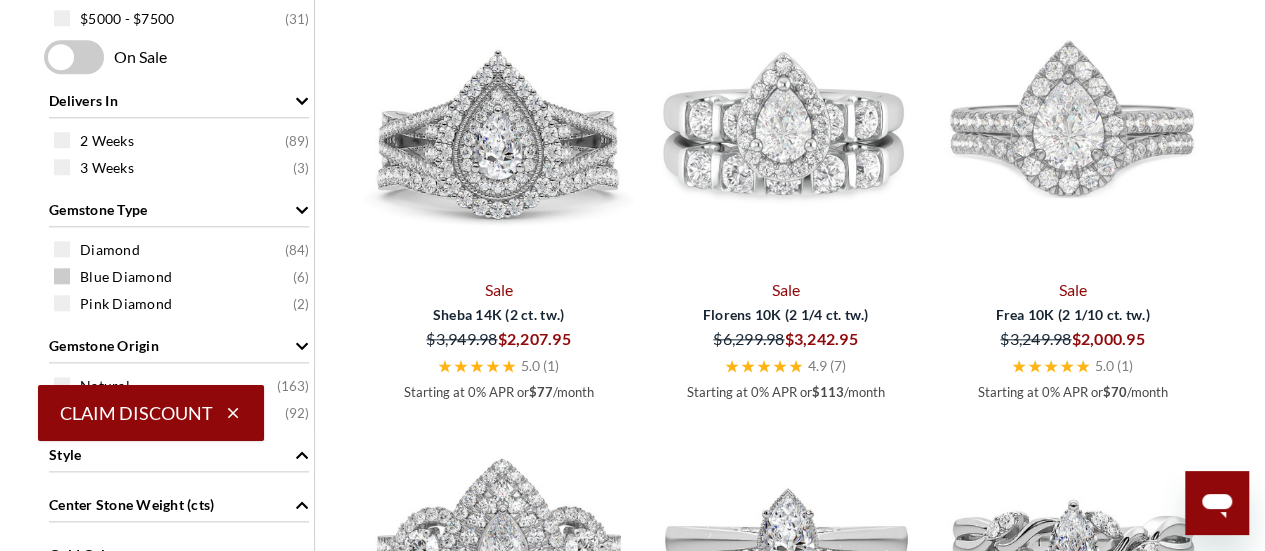 click on "Blue Diamond" at bounding box center [126, 277] 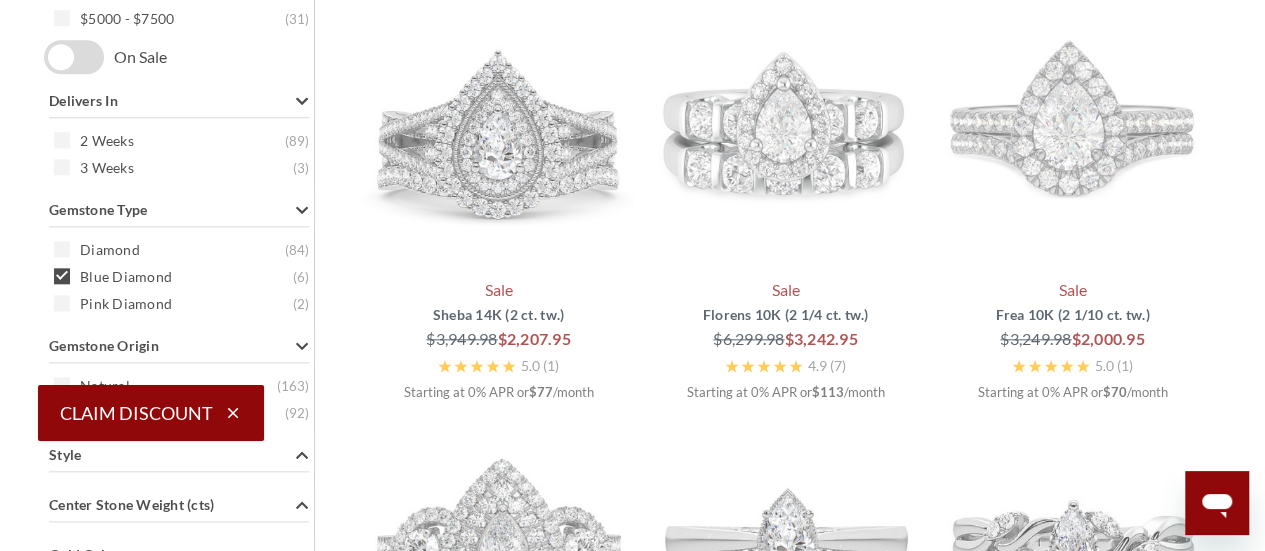 scroll, scrollTop: 796, scrollLeft: 0, axis: vertical 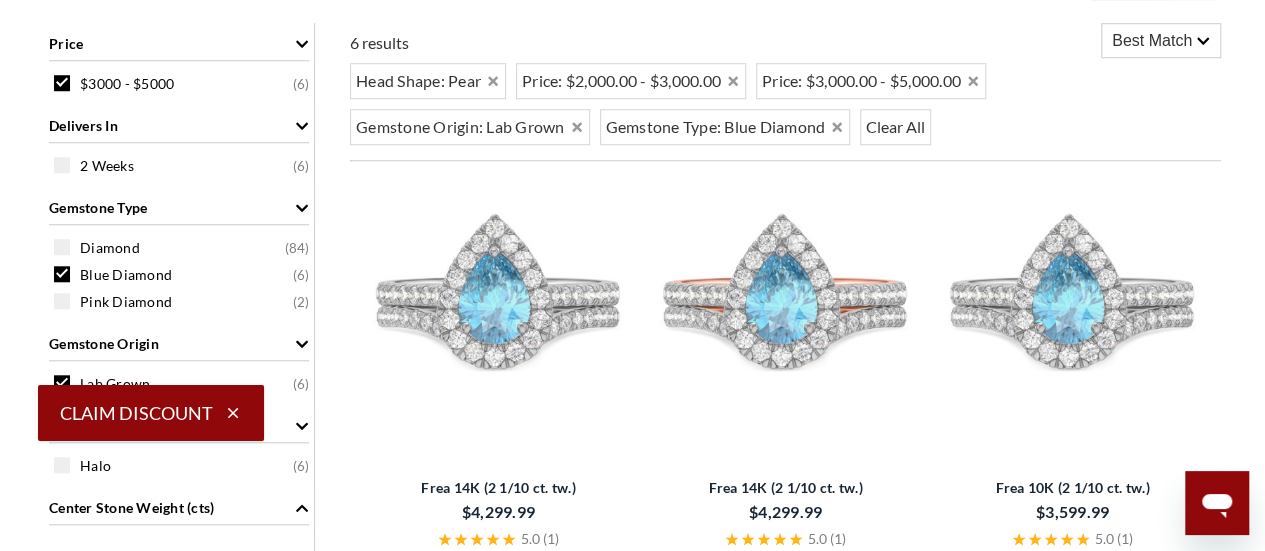 click on "Blue Diamond" at bounding box center (126, 275) 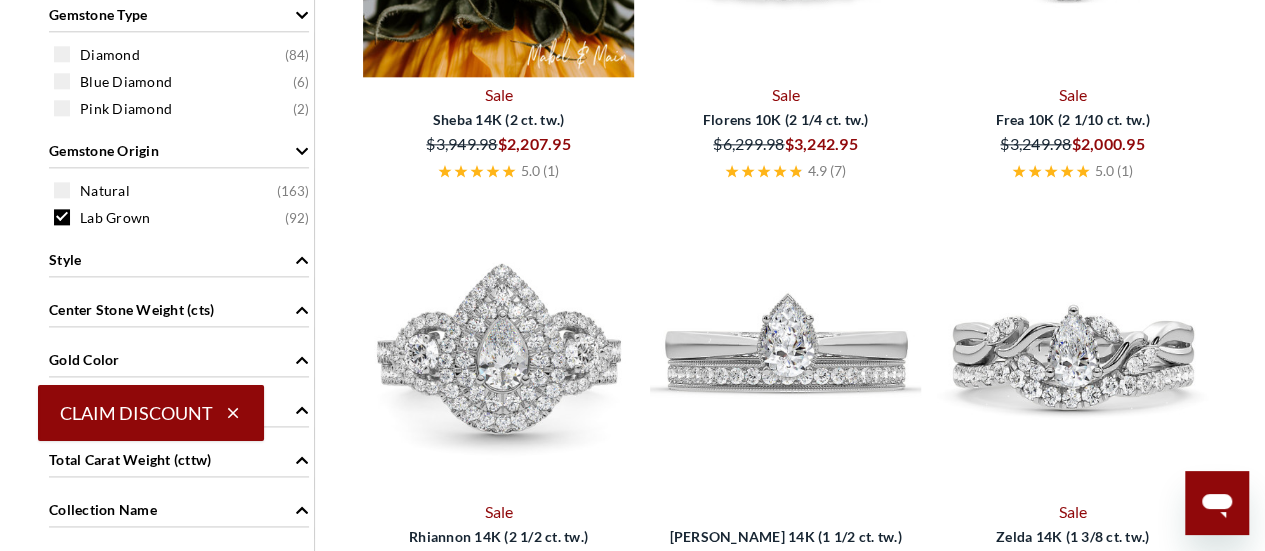 scroll, scrollTop: 1166, scrollLeft: 0, axis: vertical 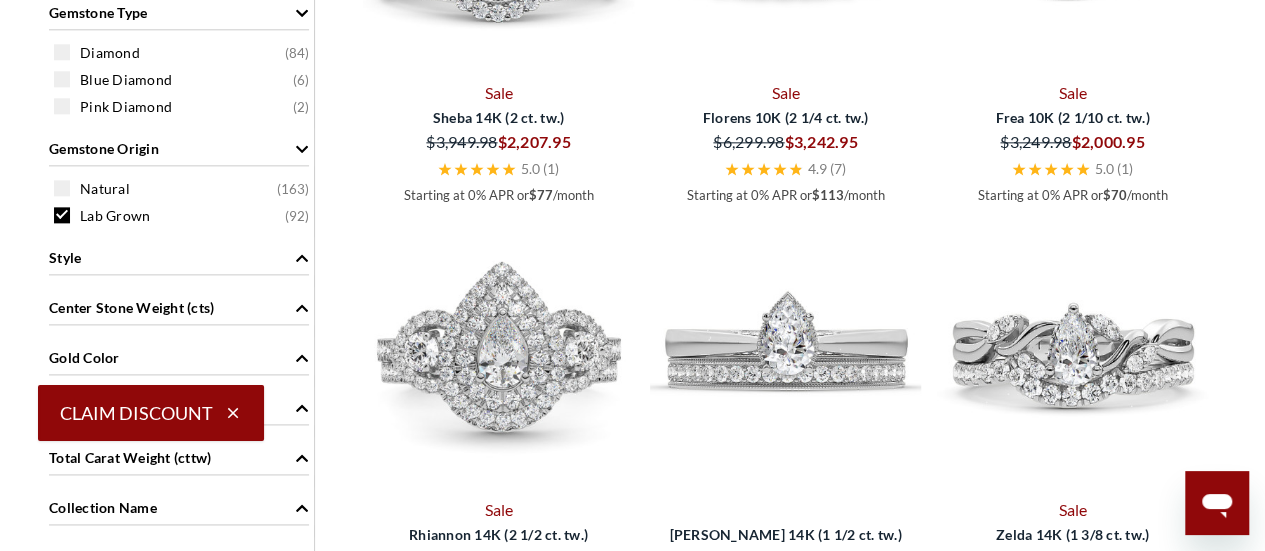click on "Center Stone Weight (cts)" at bounding box center [131, 307] 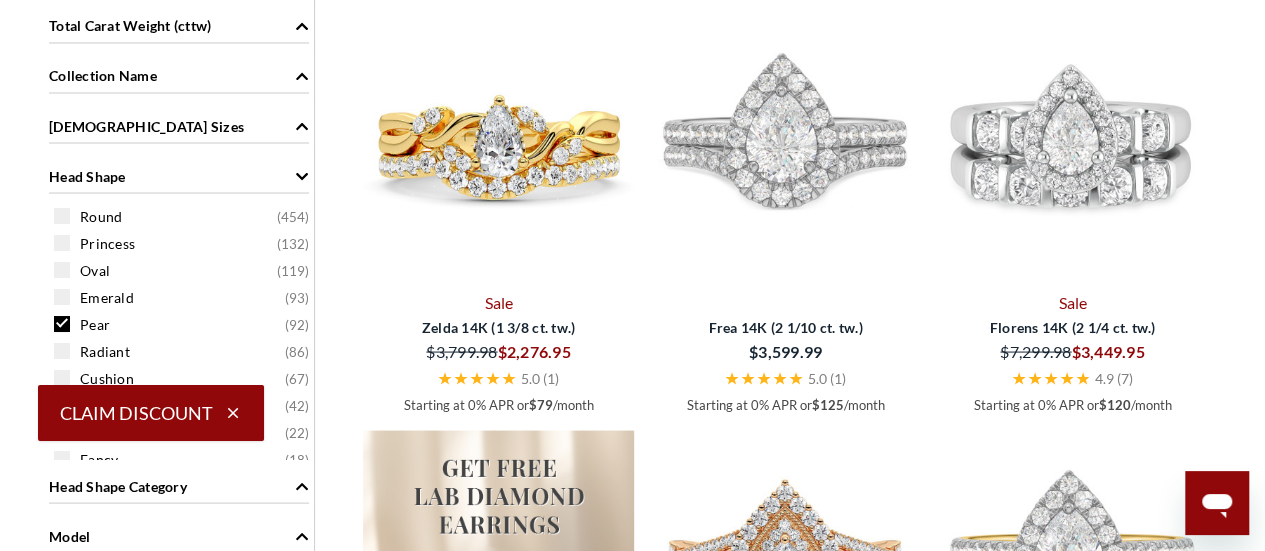 scroll, scrollTop: 1808, scrollLeft: 0, axis: vertical 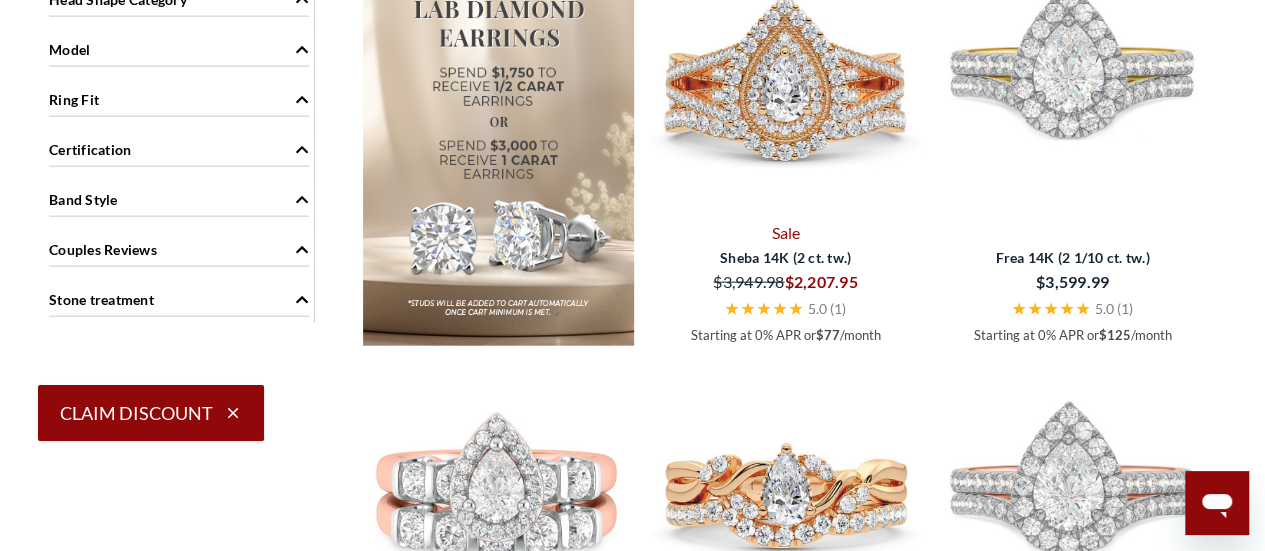 click on "Ring Fit" at bounding box center [179, 98] 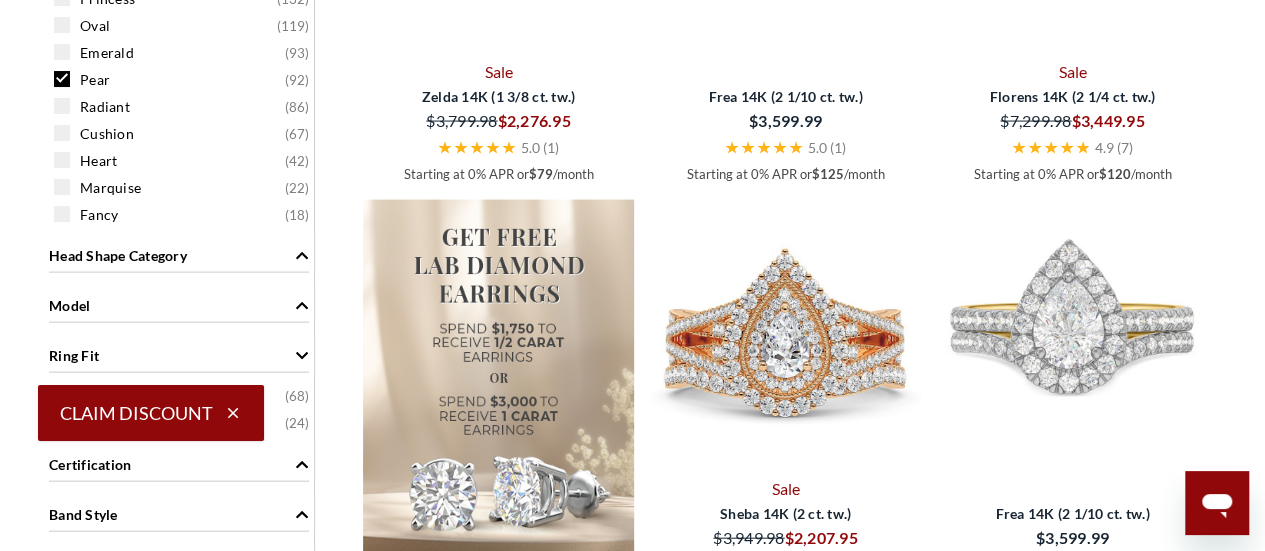 scroll, scrollTop: 2018, scrollLeft: 0, axis: vertical 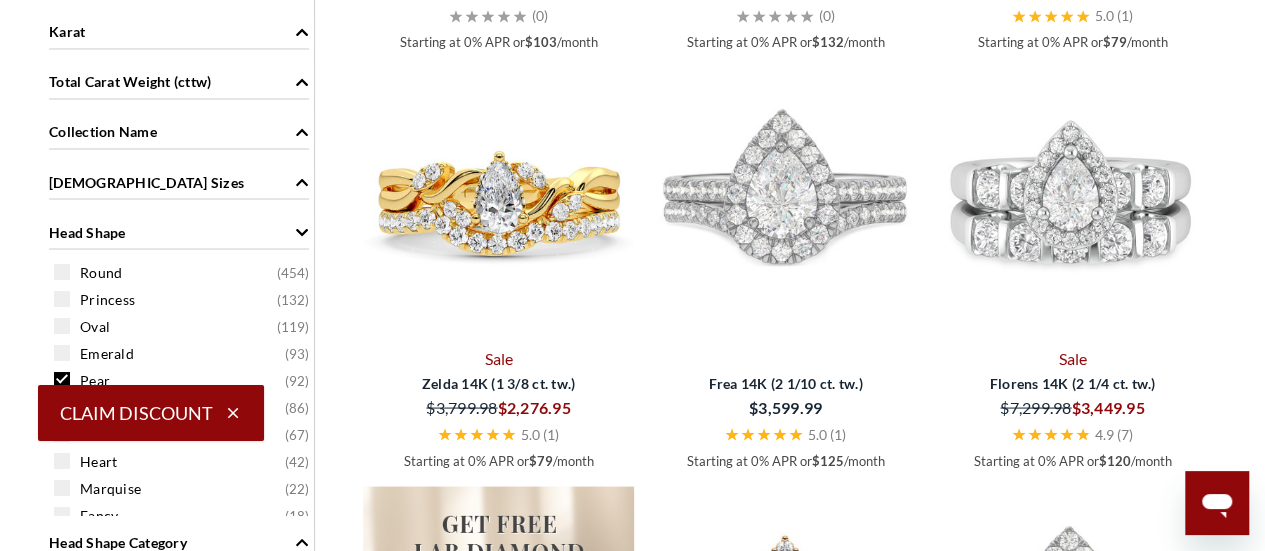 click on "Head Shape" at bounding box center [179, 230] 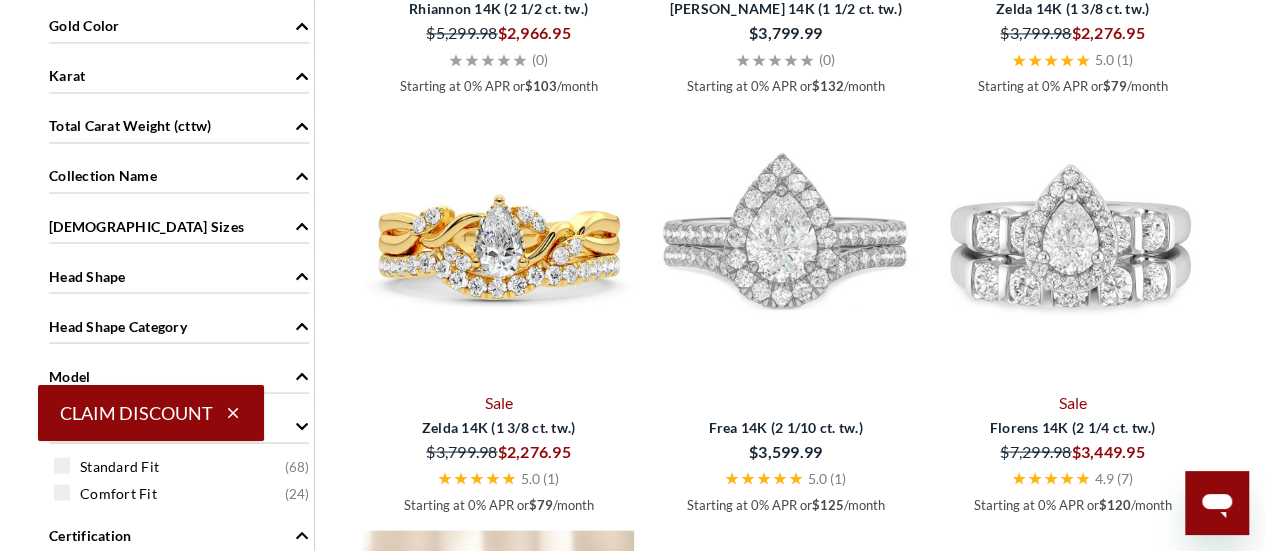 scroll, scrollTop: 1690, scrollLeft: 0, axis: vertical 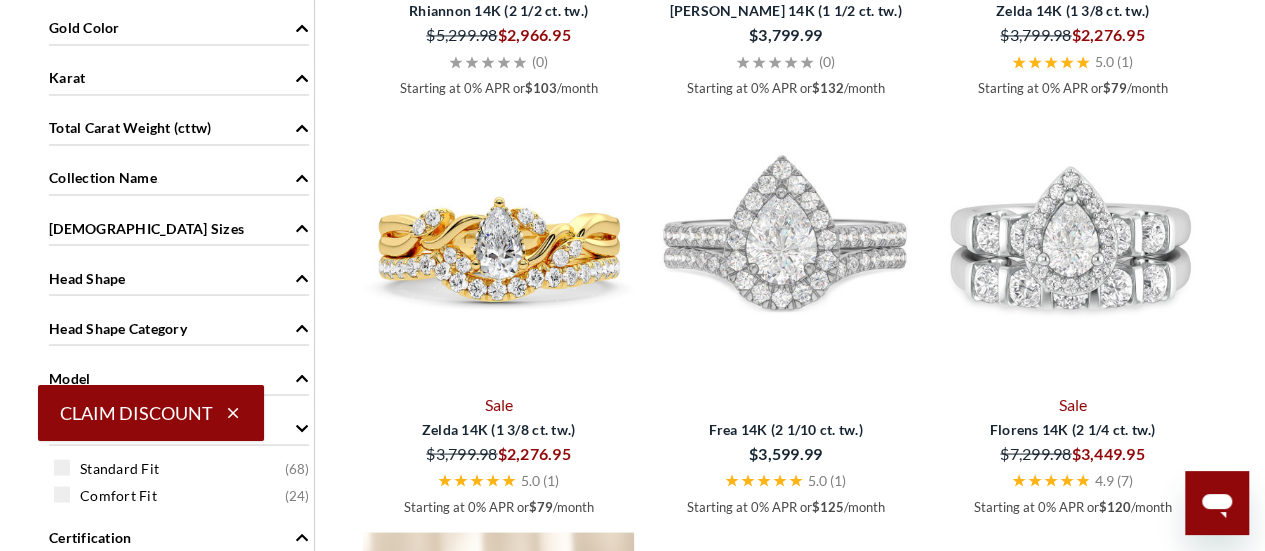 click on "Ladies Sizes" at bounding box center [179, 226] 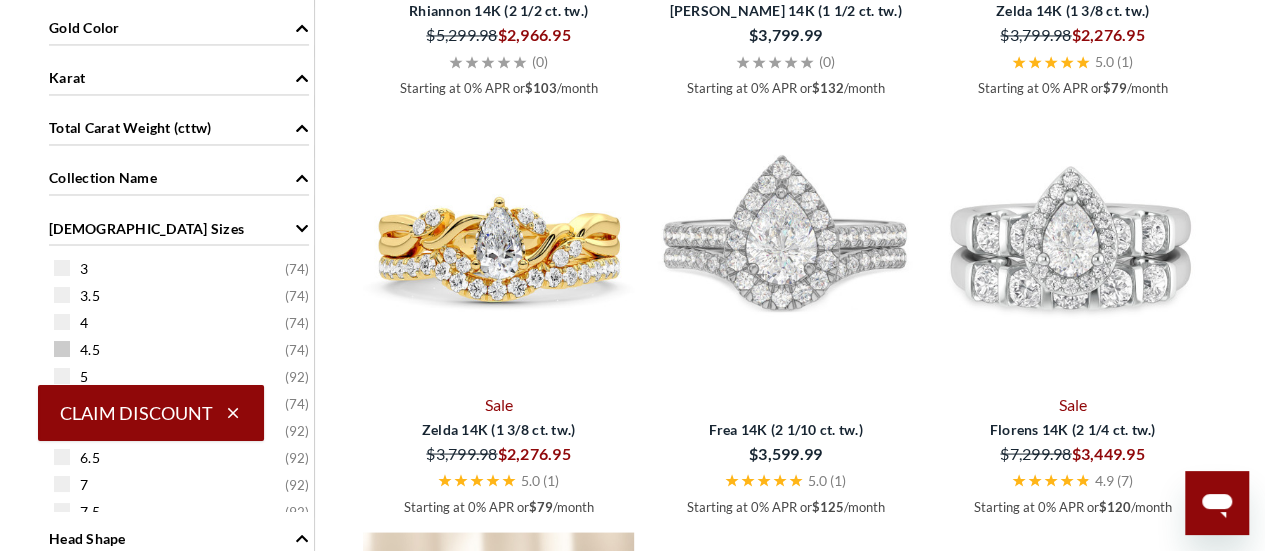 scroll, scrollTop: 132, scrollLeft: 0, axis: vertical 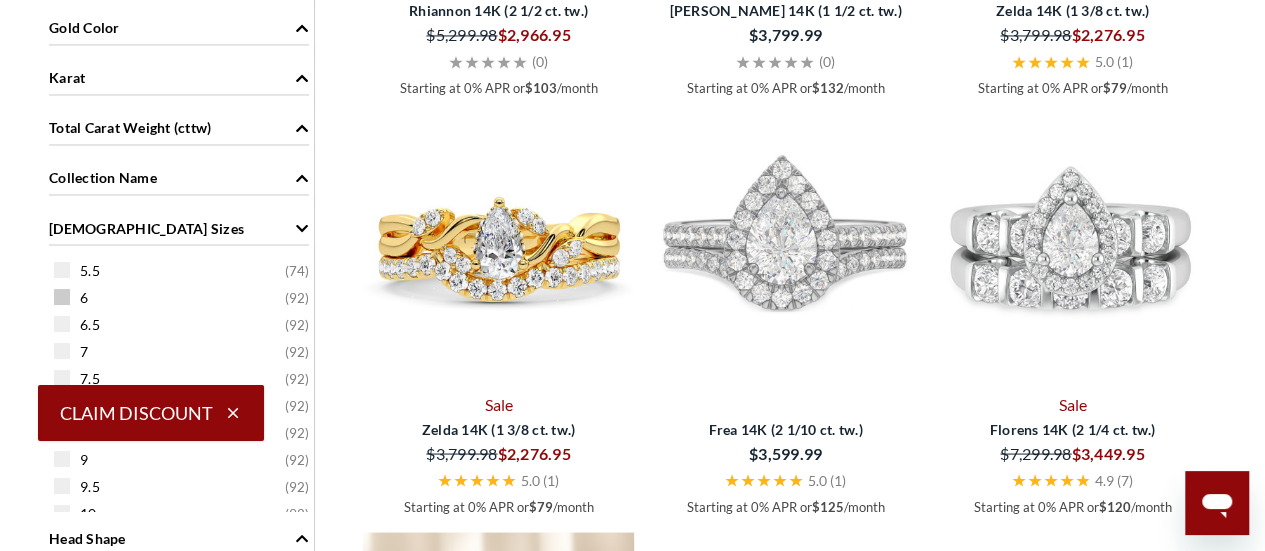 click at bounding box center (62, 297) 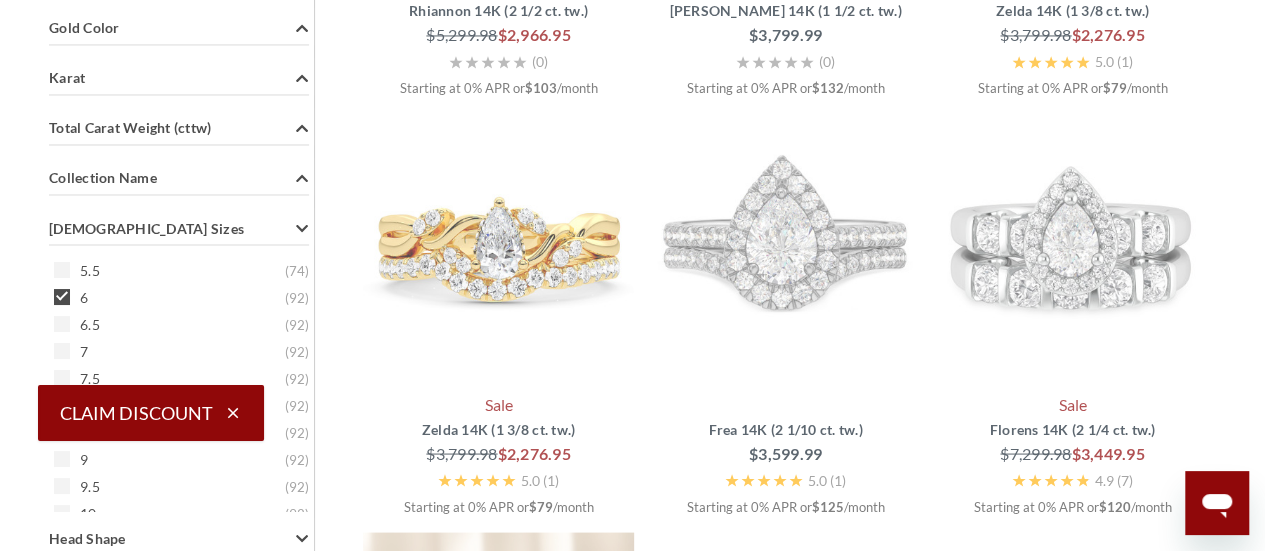 scroll, scrollTop: 0, scrollLeft: 0, axis: both 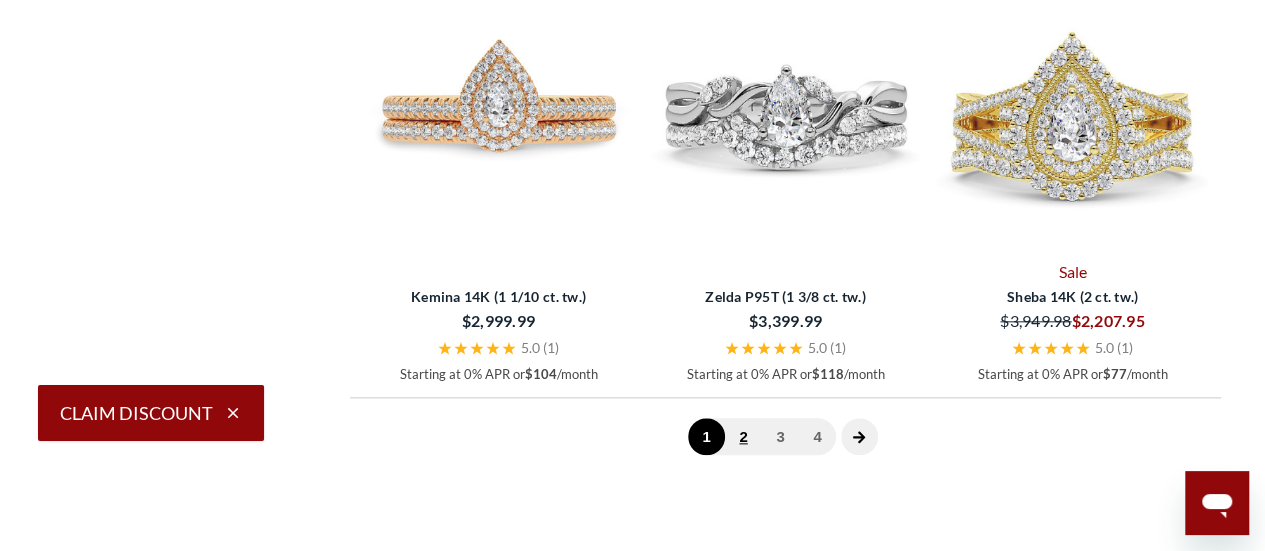 click on "2" 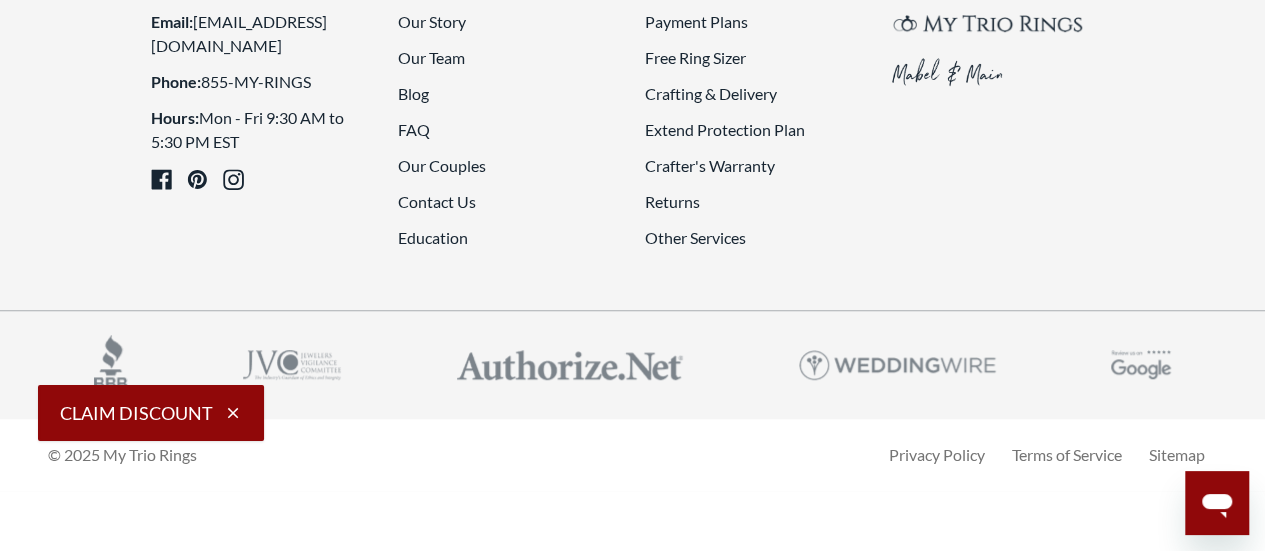 scroll, scrollTop: 4987, scrollLeft: 0, axis: vertical 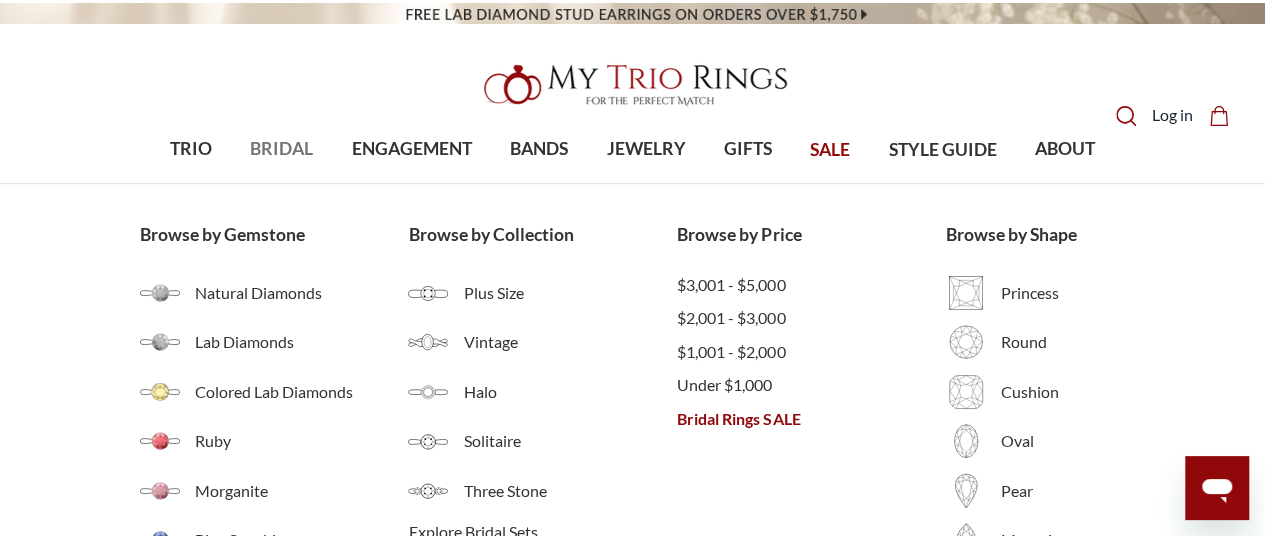 click on "BRIDAL" at bounding box center (281, 149) 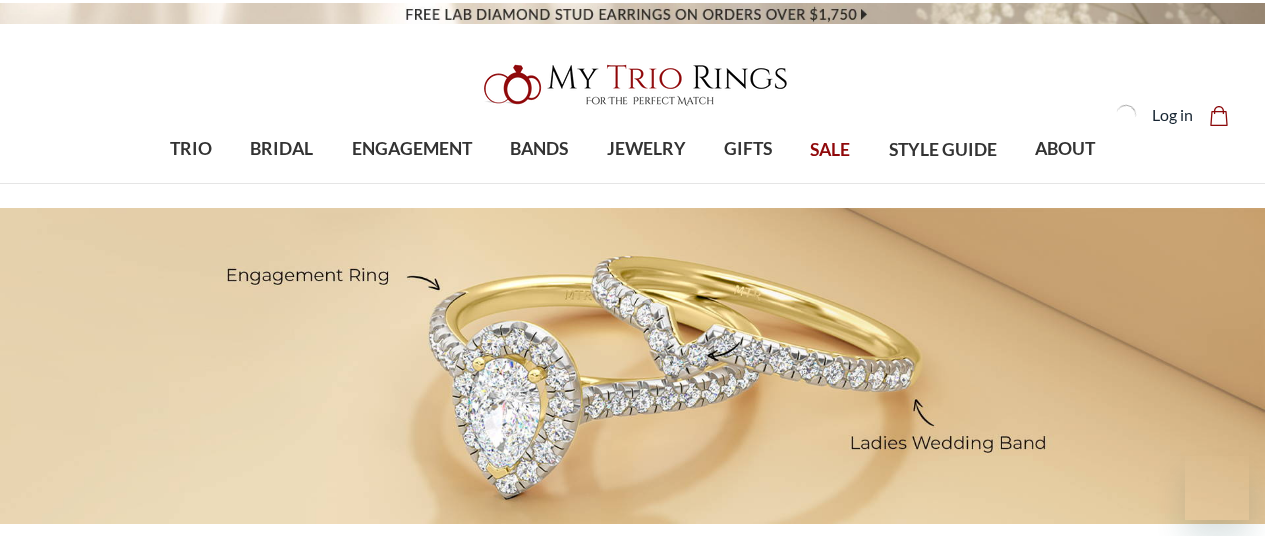 scroll, scrollTop: 0, scrollLeft: 0, axis: both 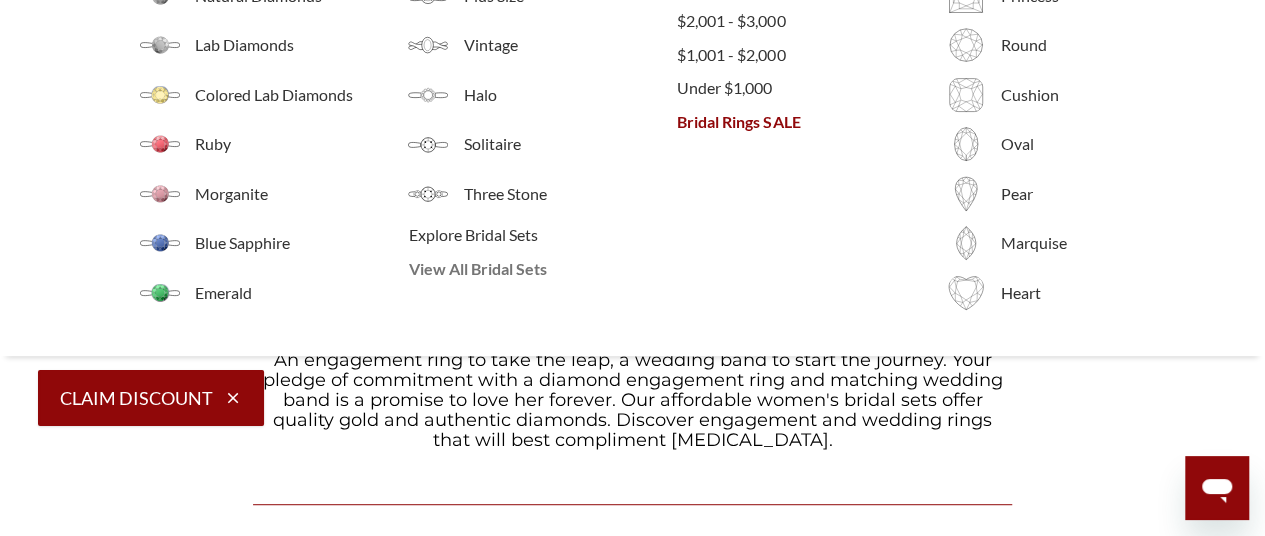 click on "View All Bridal Sets" at bounding box center [542, 269] 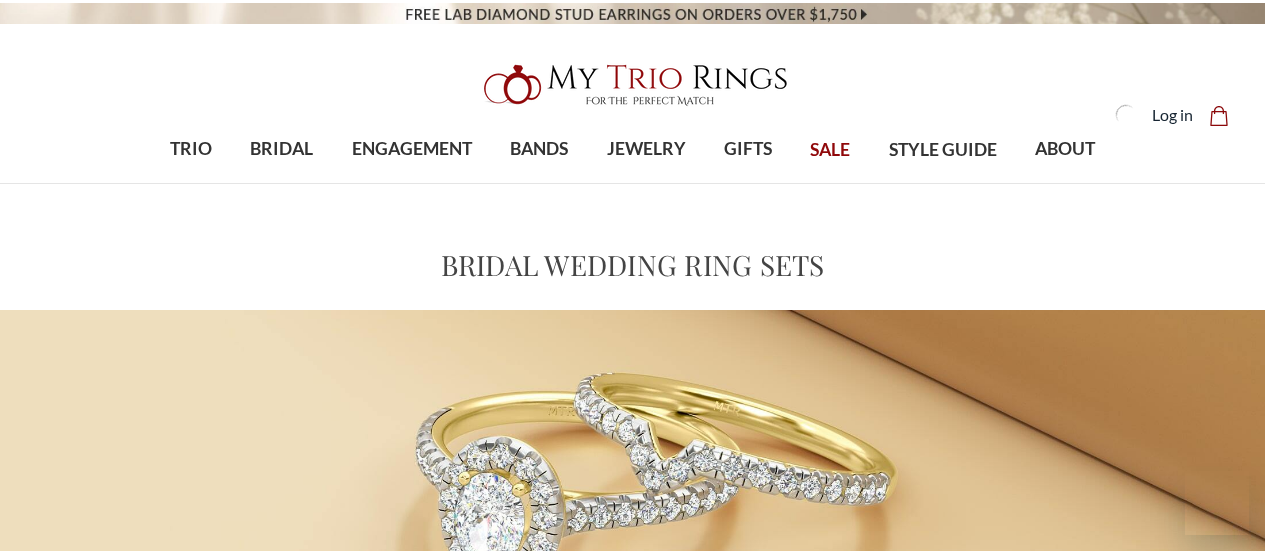 scroll, scrollTop: 0, scrollLeft: 0, axis: both 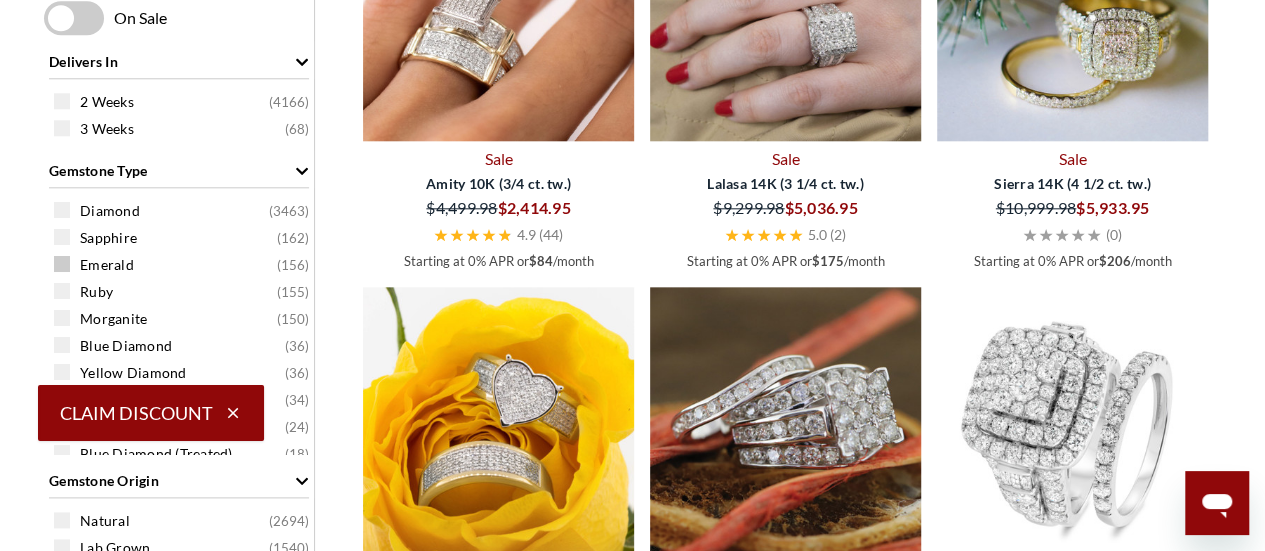click on "Emerald" at bounding box center (107, 265) 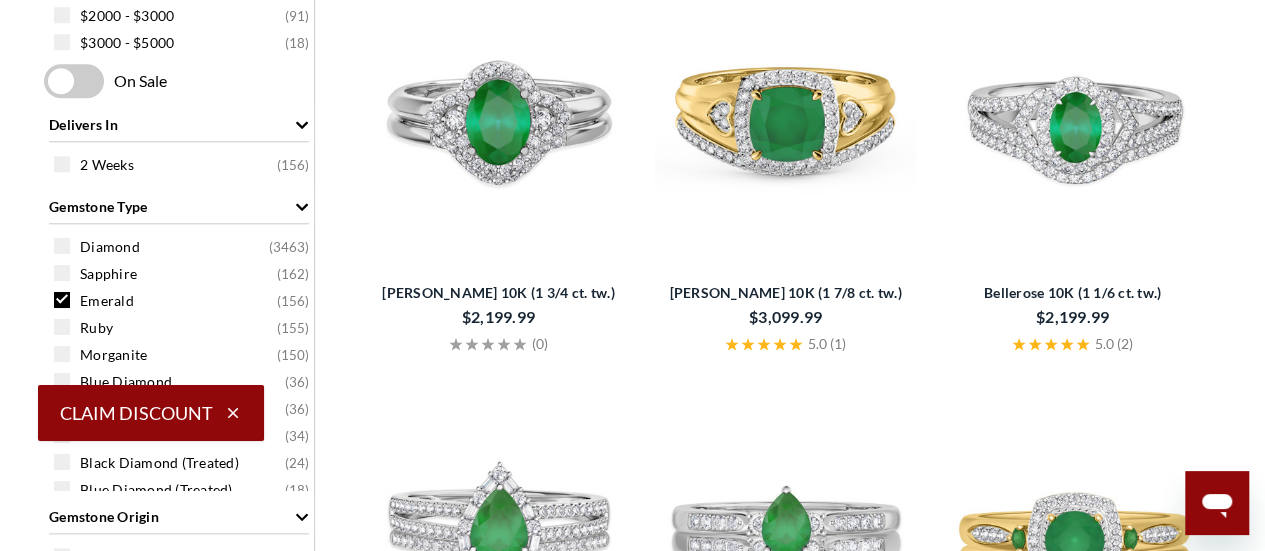 scroll, scrollTop: 946, scrollLeft: 0, axis: vertical 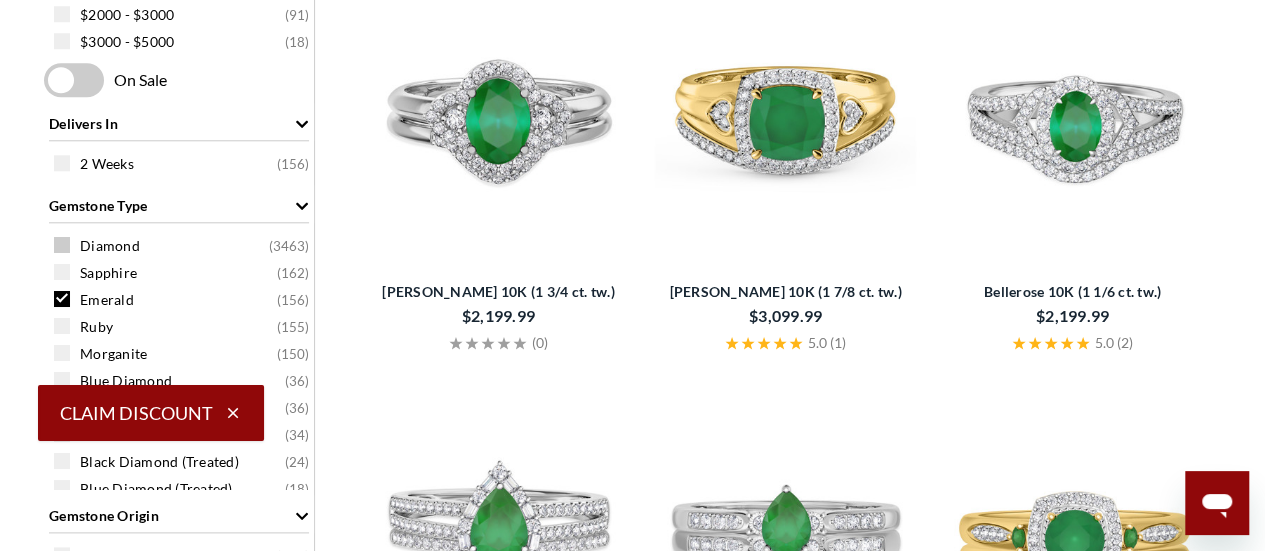 click on "Diamond" at bounding box center [110, 246] 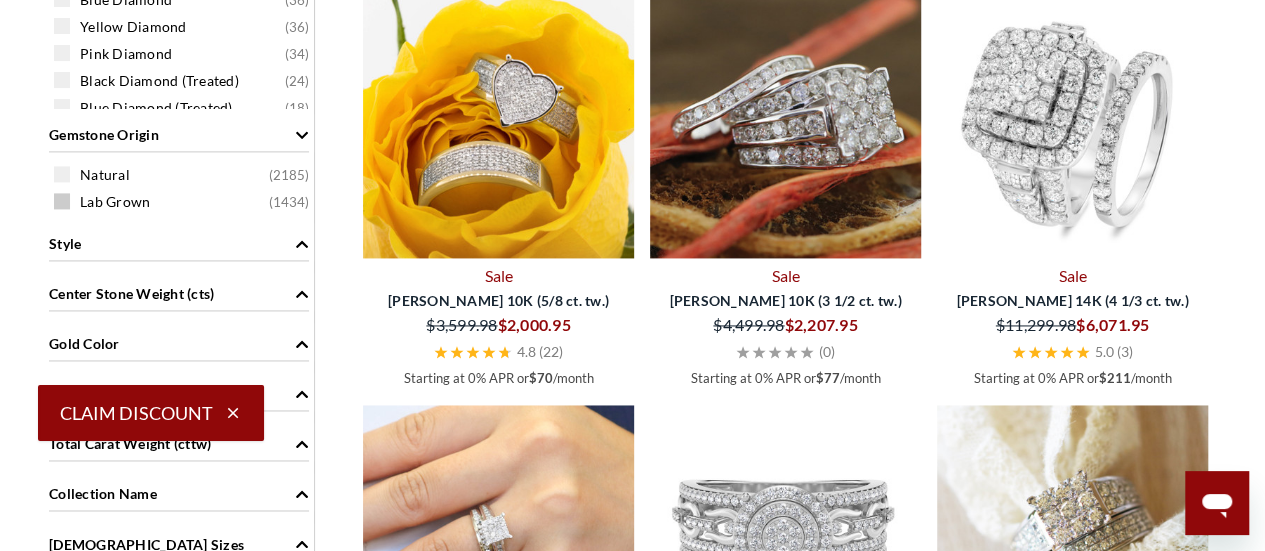 click on "Lab Grown" at bounding box center (115, 202) 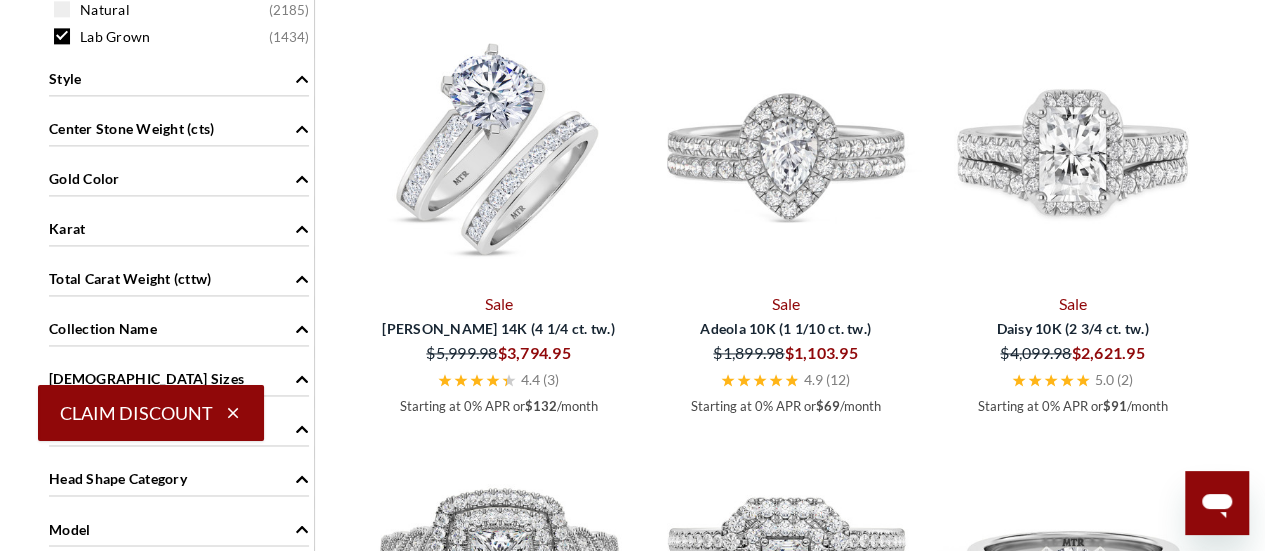 scroll, scrollTop: 1370, scrollLeft: 0, axis: vertical 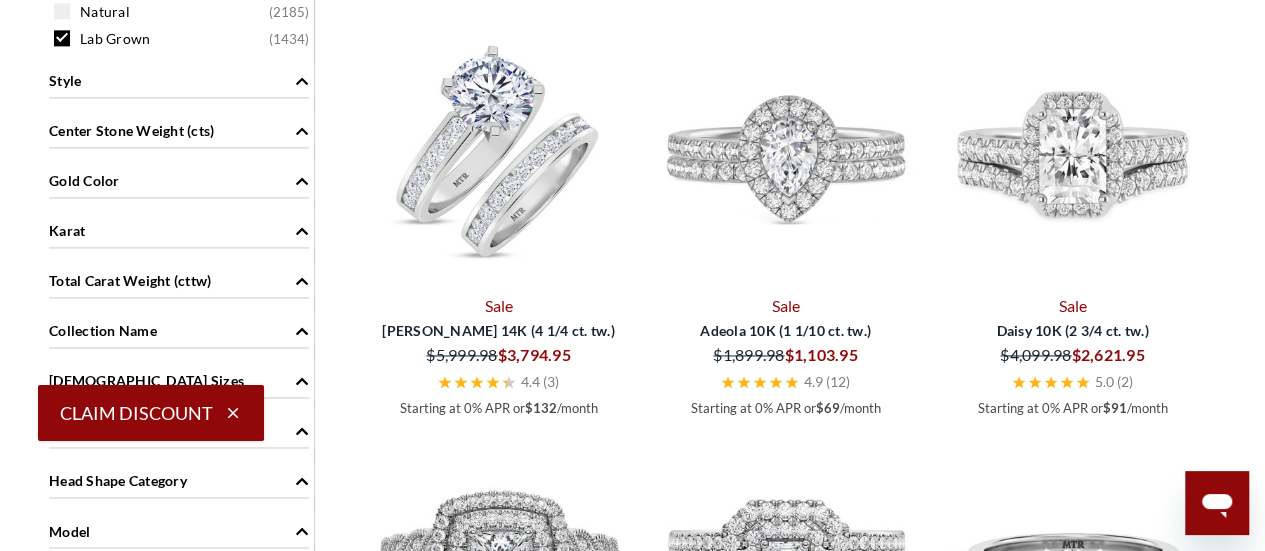 click on "Center Stone Weight (cts)" at bounding box center [179, 129] 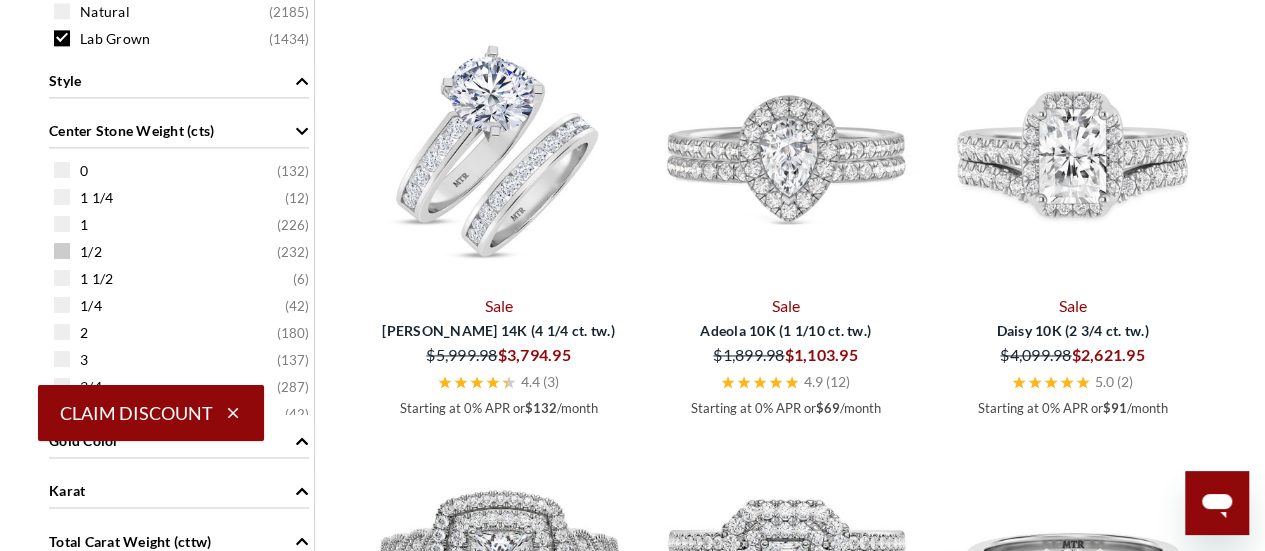 scroll, scrollTop: 15, scrollLeft: 0, axis: vertical 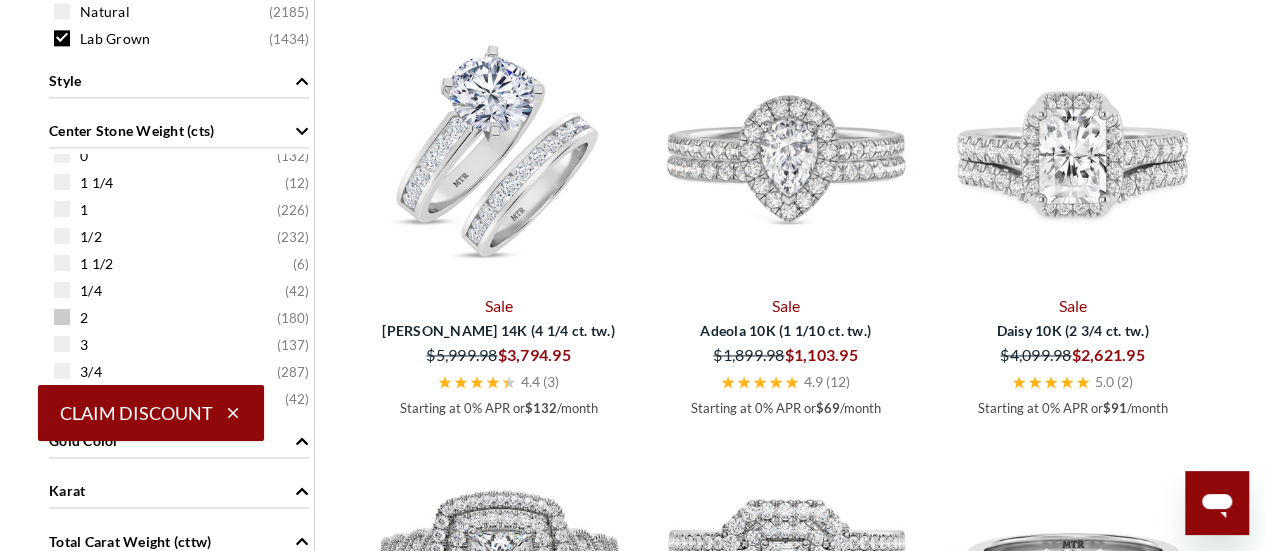 click at bounding box center (62, 317) 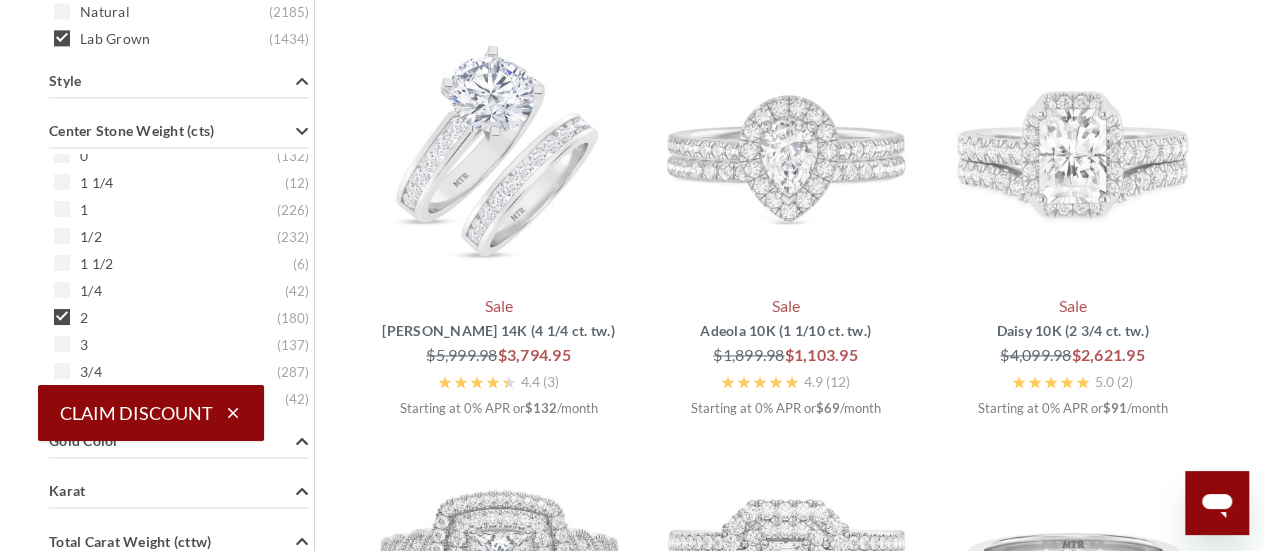 scroll, scrollTop: 0, scrollLeft: 0, axis: both 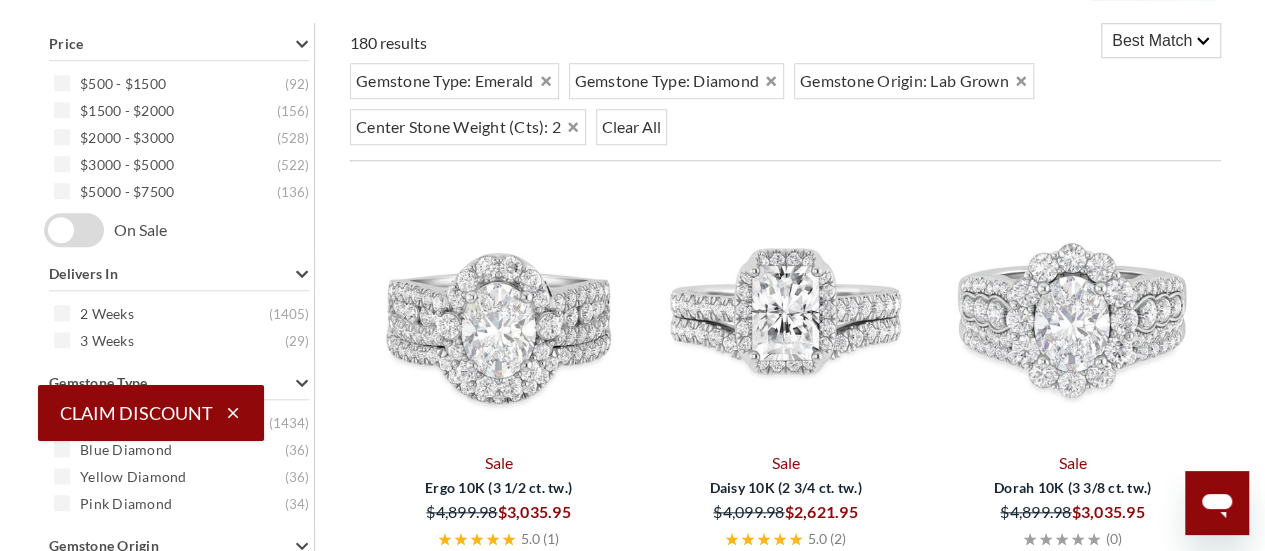 click 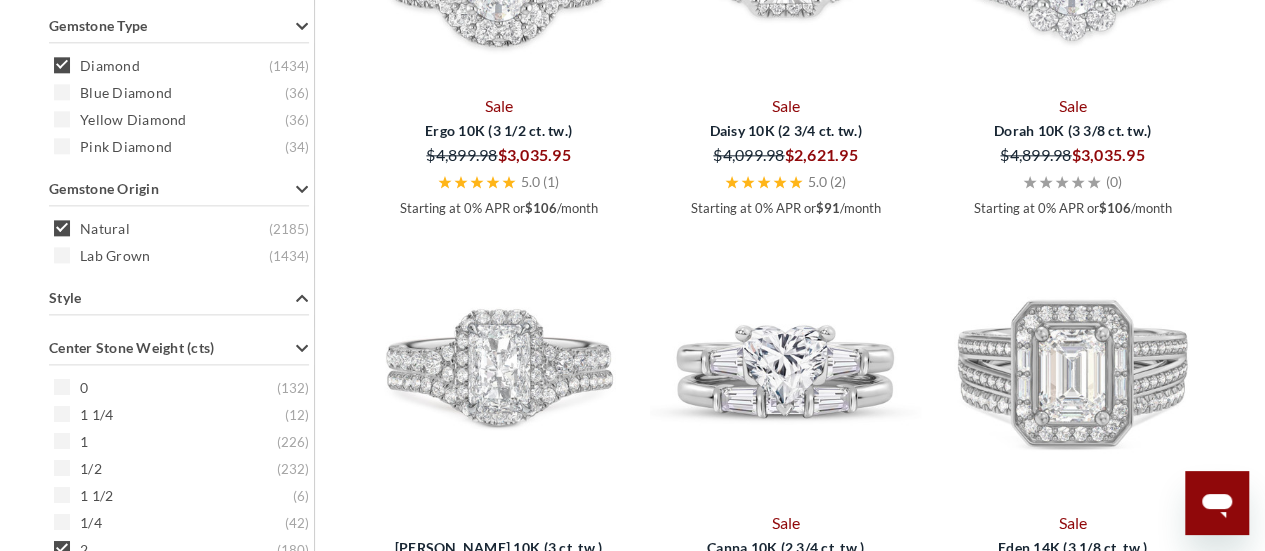 scroll, scrollTop: 1073, scrollLeft: 0, axis: vertical 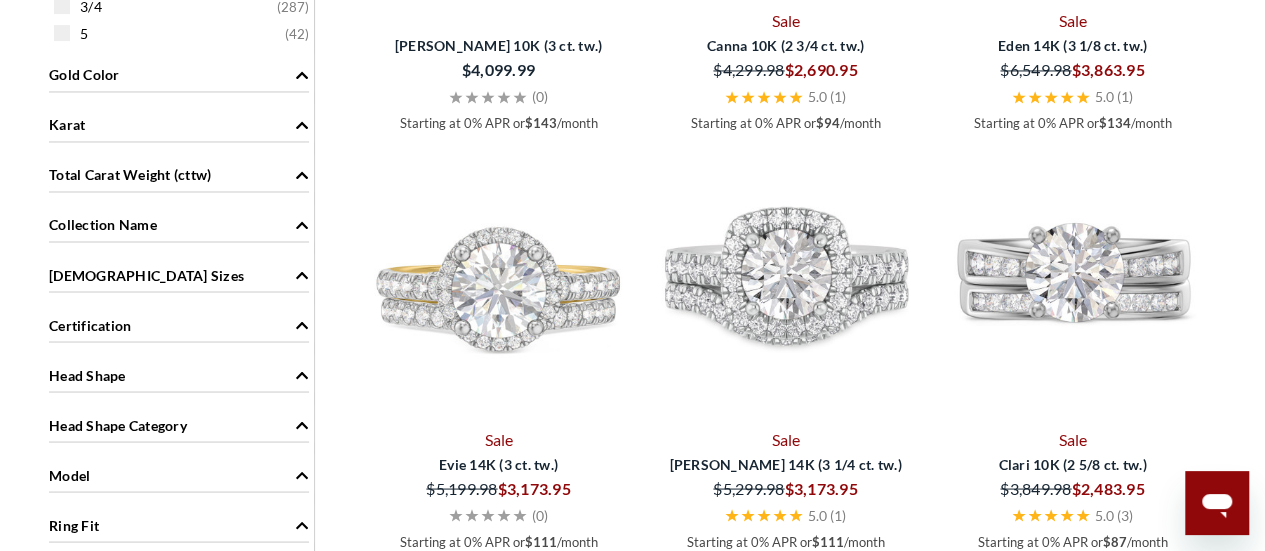 click on "Head Shape             Round   ( 42 )     Oval   ( 30 )     Emerald   ( 24 )     Cushion   ( 18 )     Pear   ( 18 )     Radiant   ( 18 )     Heart   ( 12 )     Princess   ( 12 )     Marquise   ( 6 )" 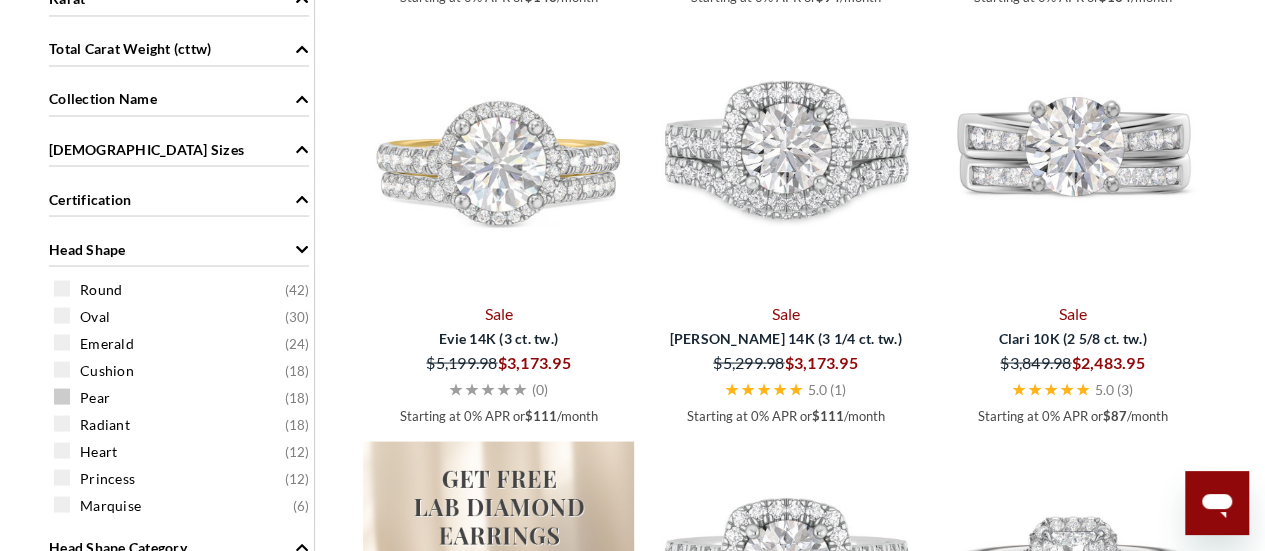 click on "Pear" at bounding box center [95, 397] 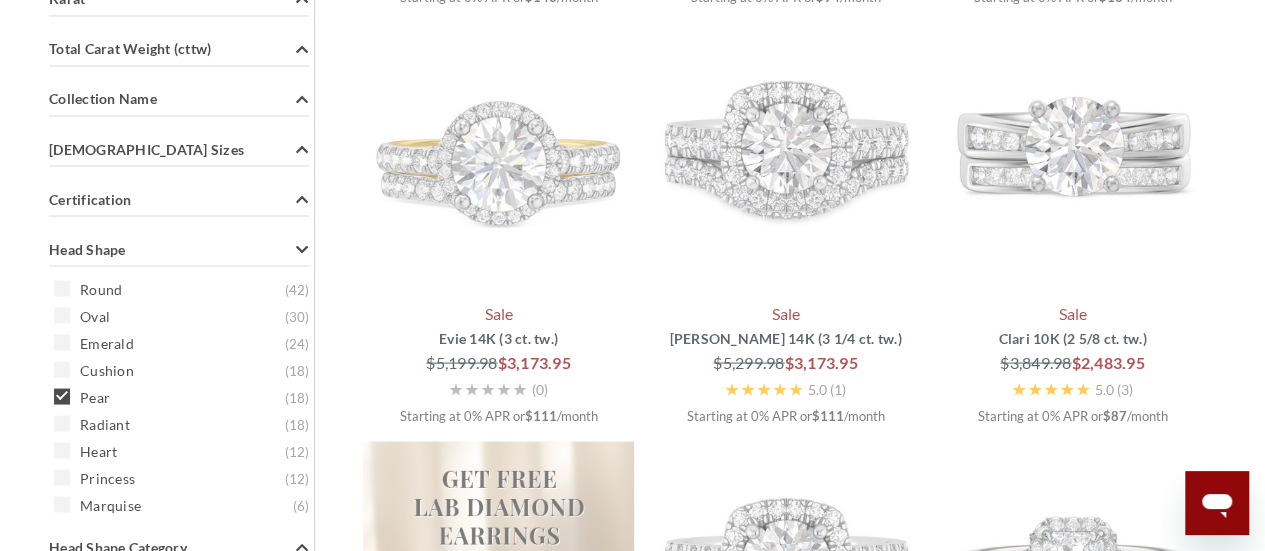 scroll, scrollTop: 796, scrollLeft: 0, axis: vertical 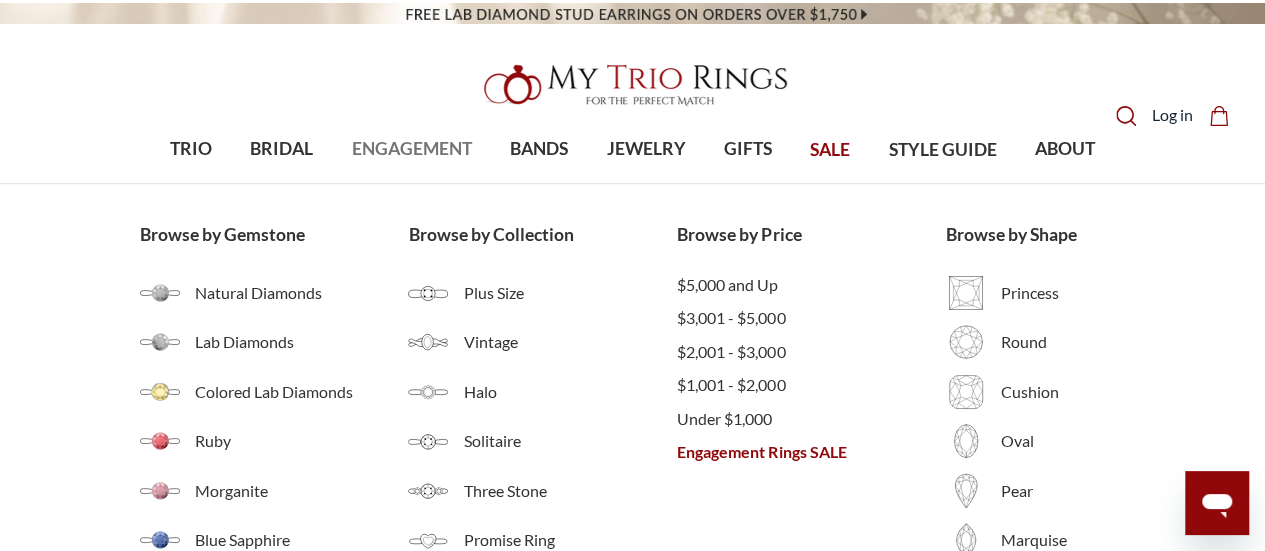click on "ENGAGEMENT" at bounding box center [412, 149] 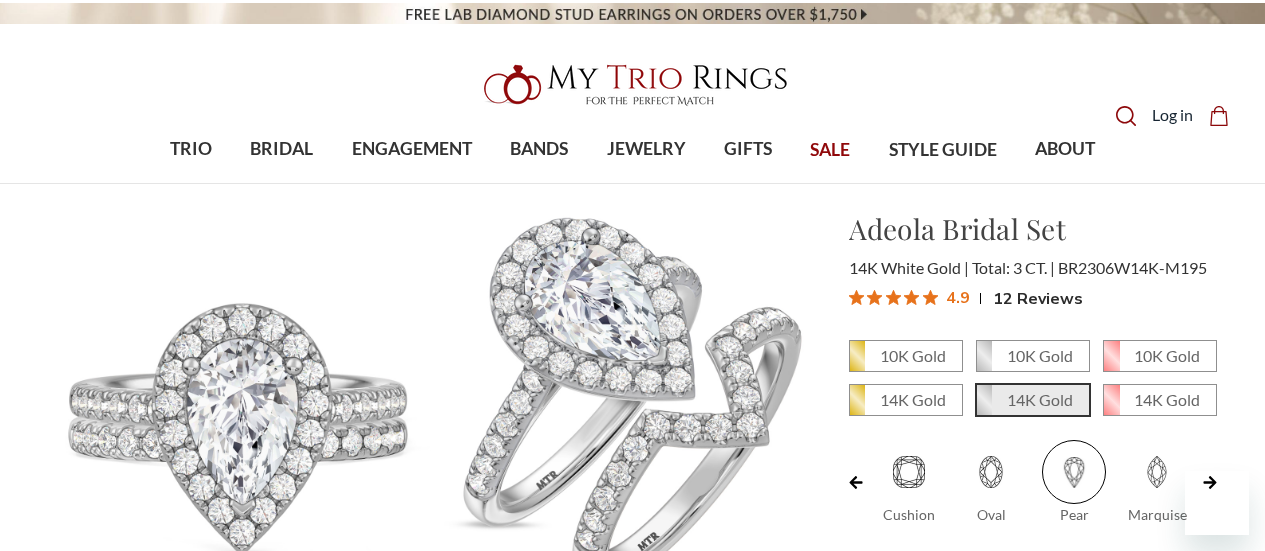scroll, scrollTop: 0, scrollLeft: 0, axis: both 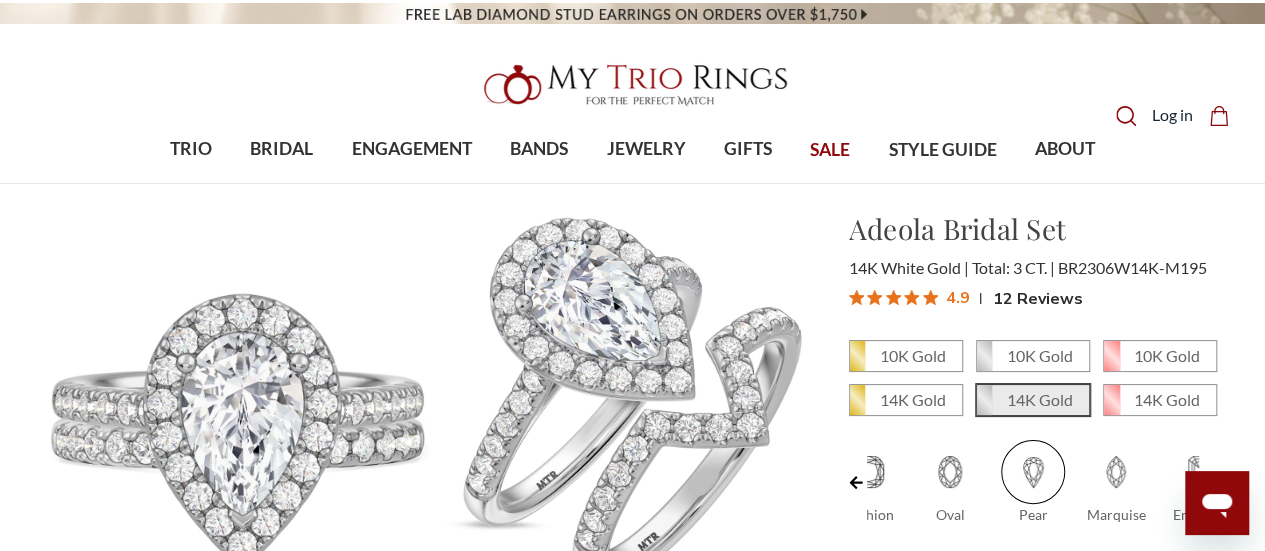 click at bounding box center (240, 400) 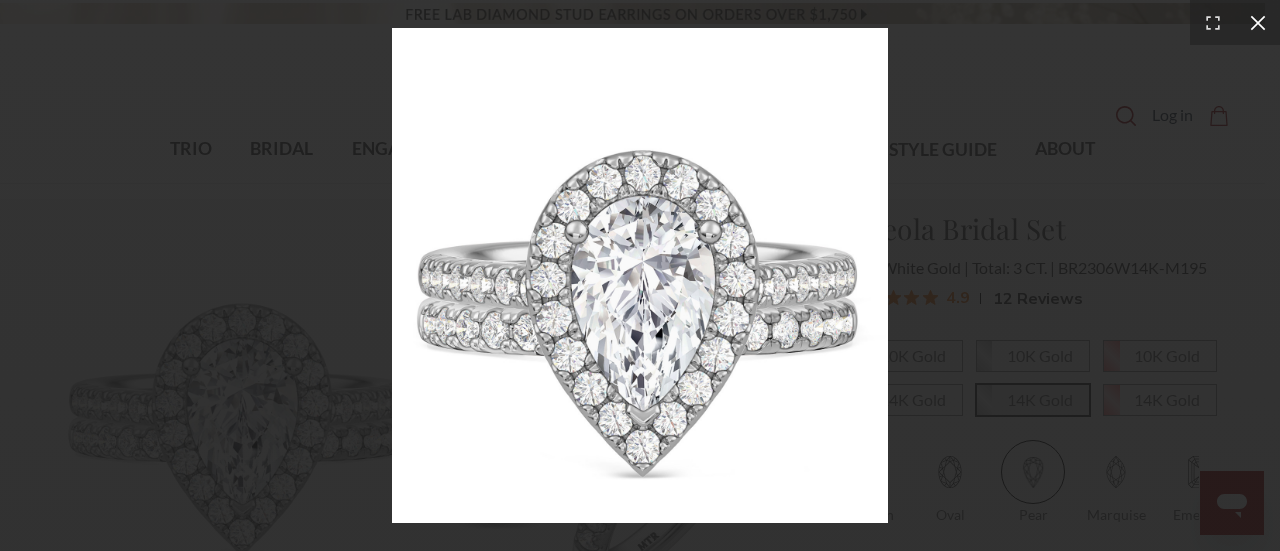 click 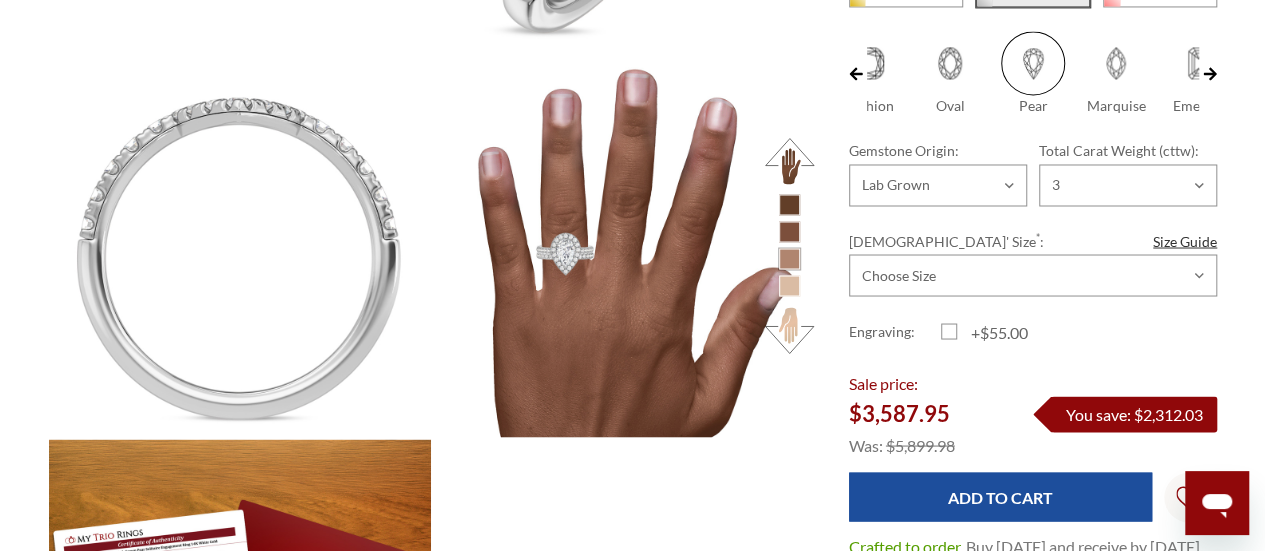 scroll, scrollTop: 1866, scrollLeft: 0, axis: vertical 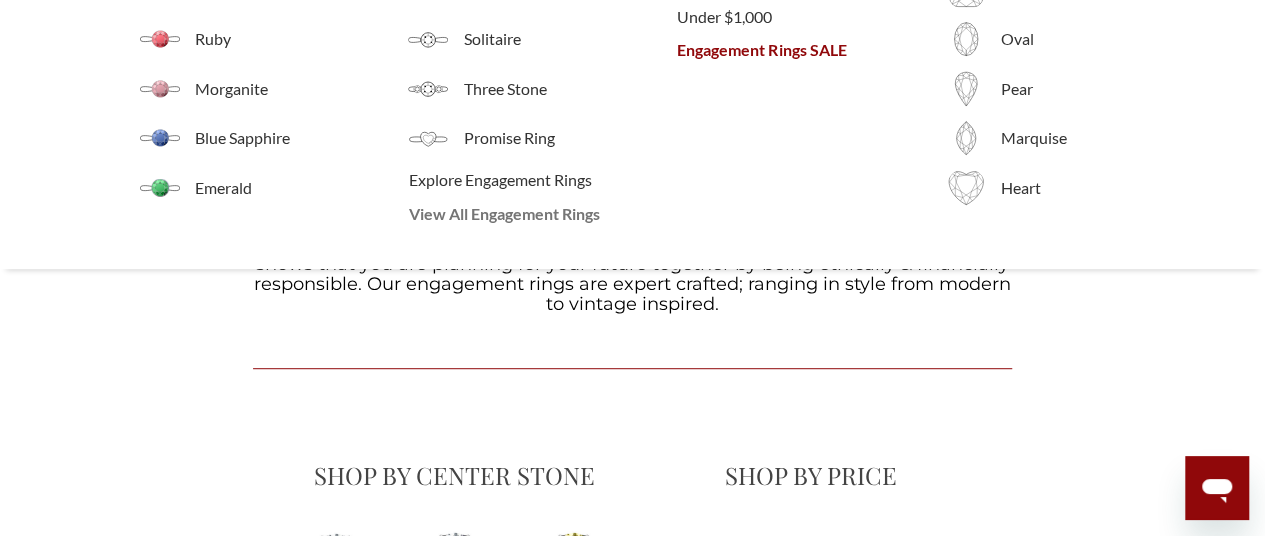 click on "View All Engagement Rings" at bounding box center (542, 214) 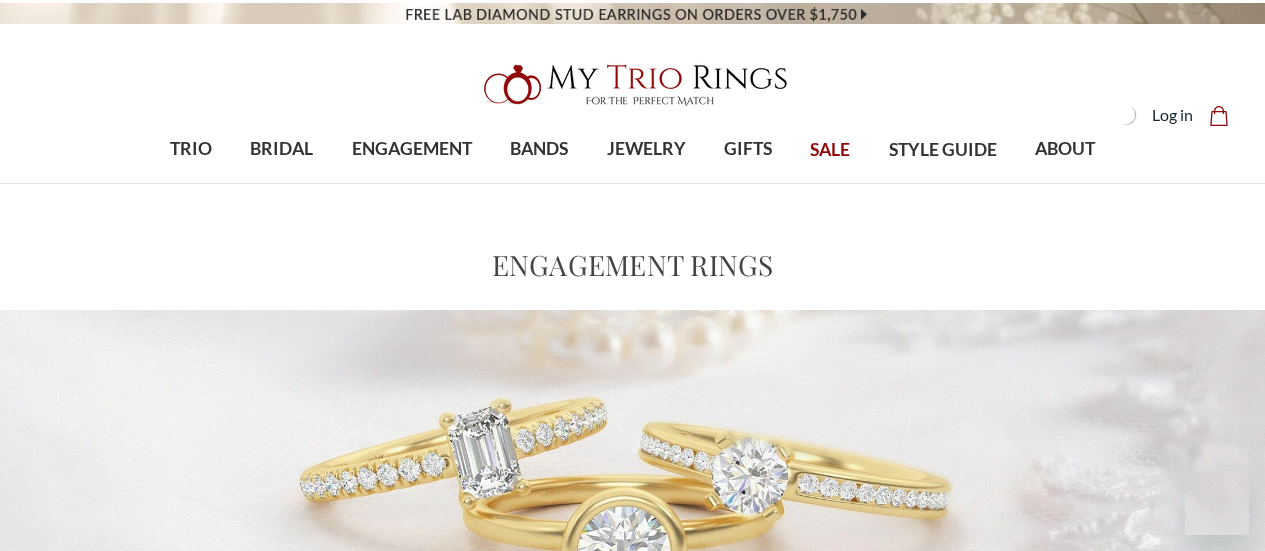 scroll, scrollTop: 0, scrollLeft: 0, axis: both 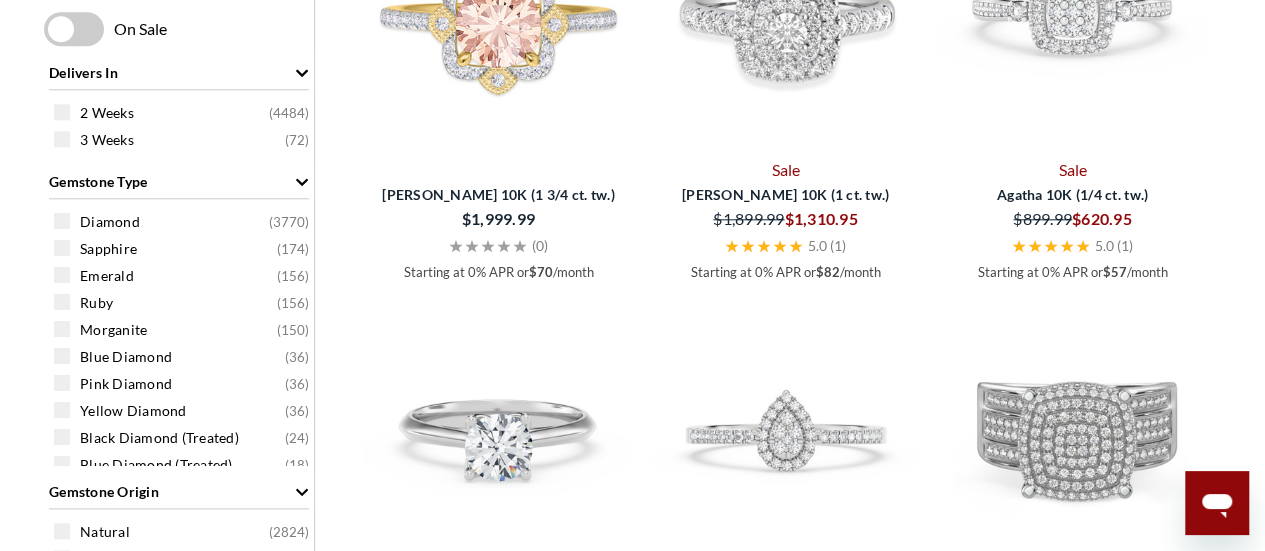 click on "Emerald" at bounding box center [107, 276] 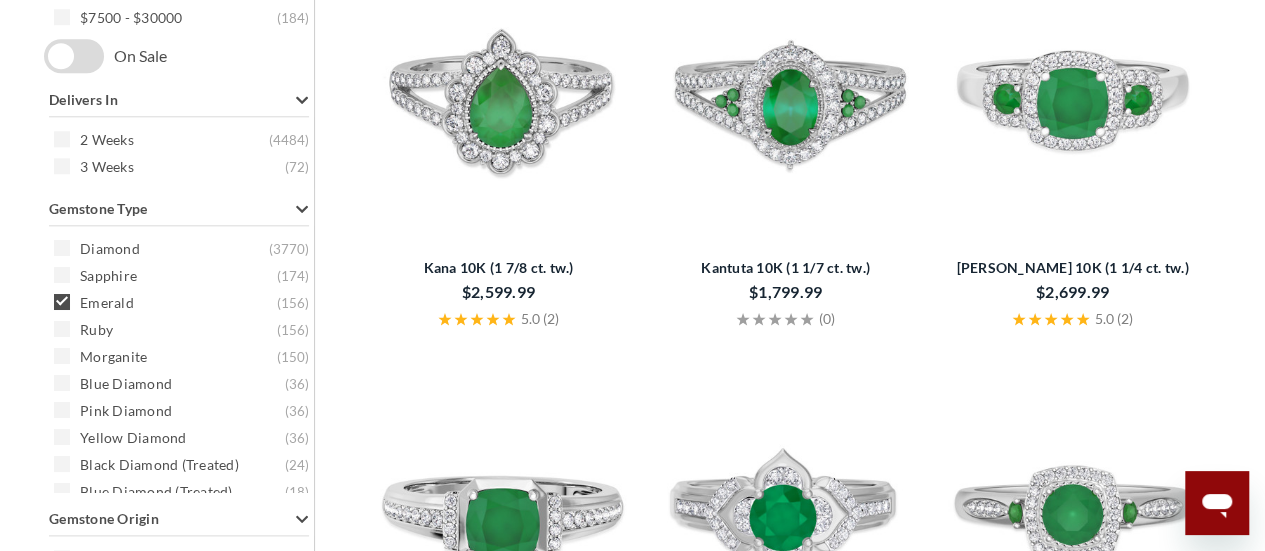scroll, scrollTop: 980, scrollLeft: 0, axis: vertical 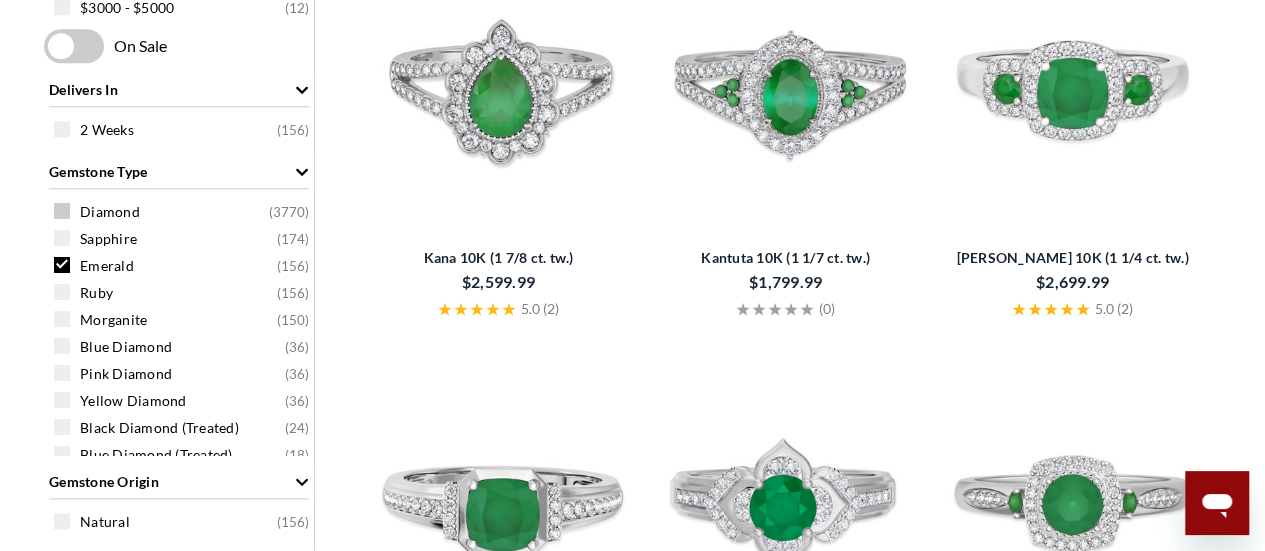 click on "Diamond" at bounding box center [110, 212] 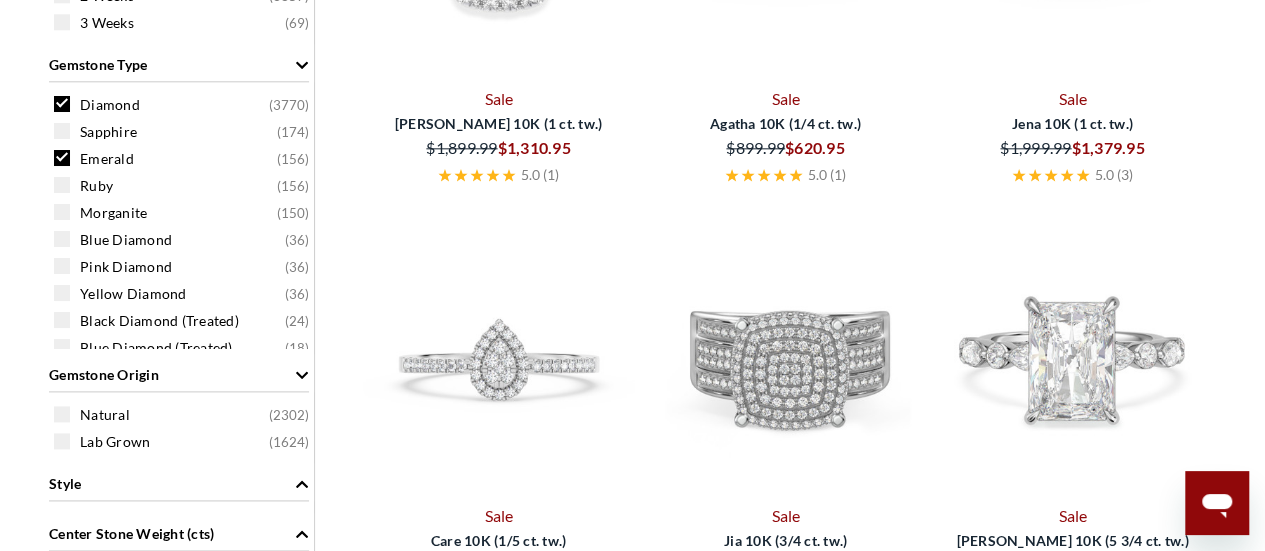 scroll, scrollTop: 1116, scrollLeft: 0, axis: vertical 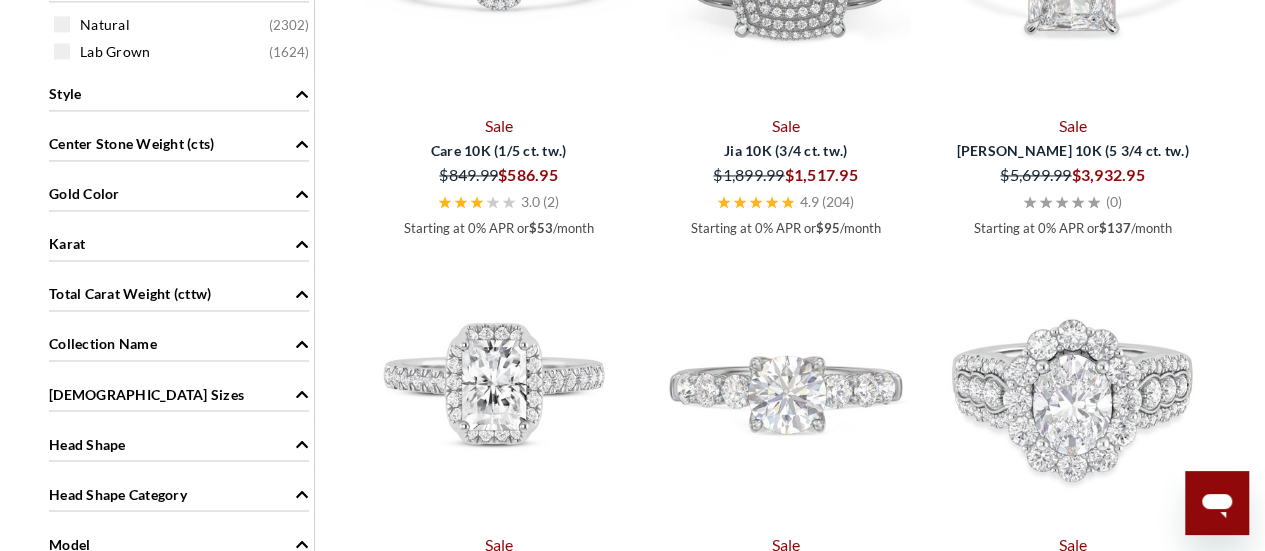 click on "Total Carat Weight (cttw)" at bounding box center [130, 293] 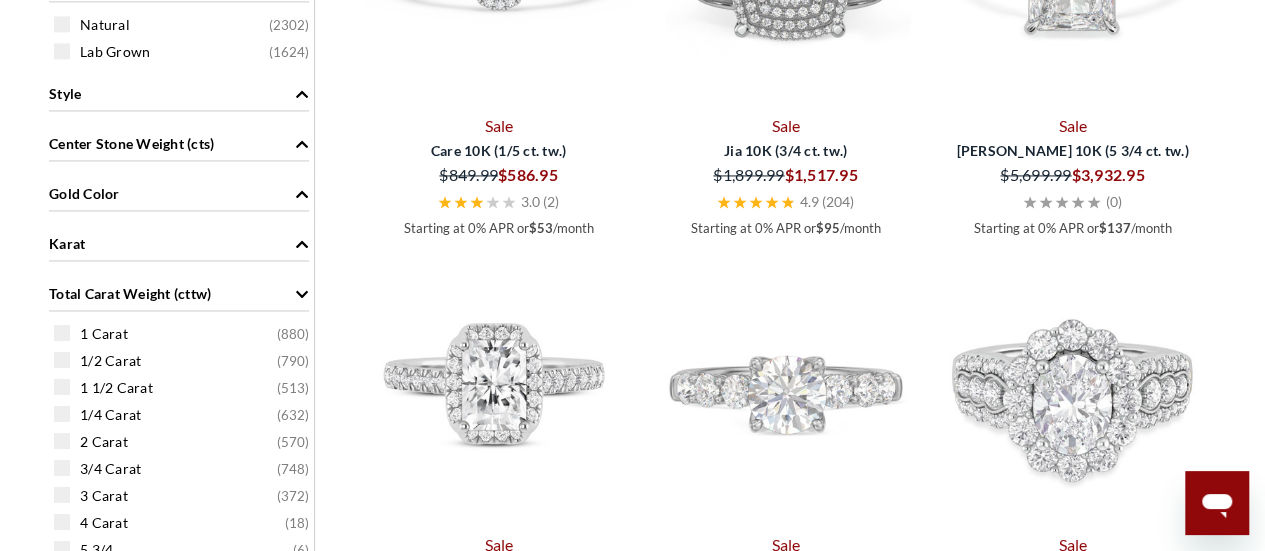 scroll, scrollTop: 42, scrollLeft: 0, axis: vertical 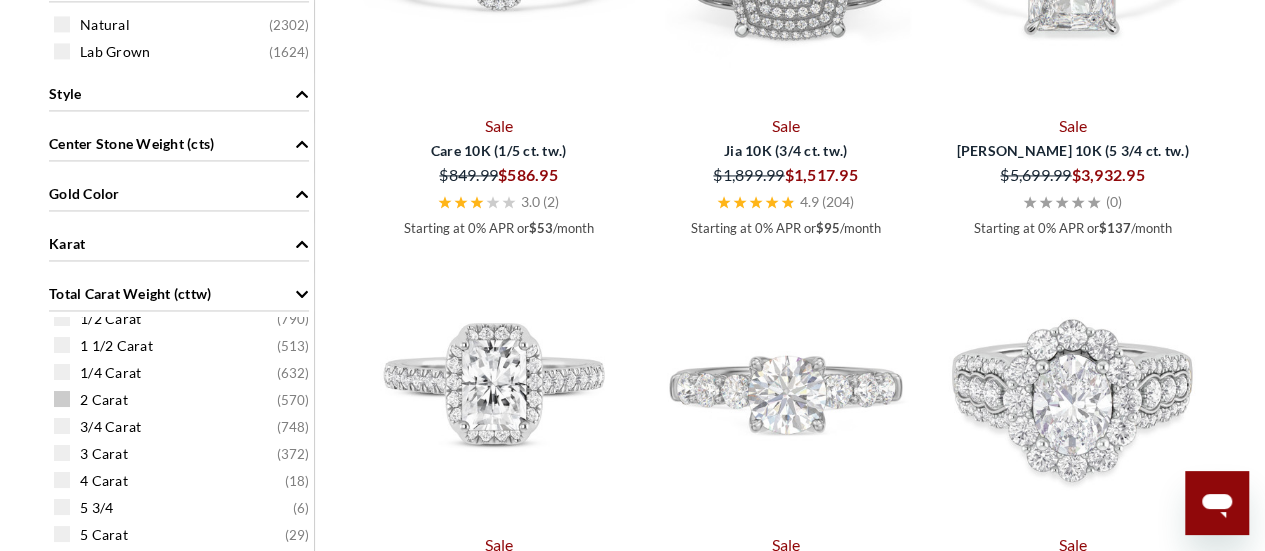 click at bounding box center [62, 399] 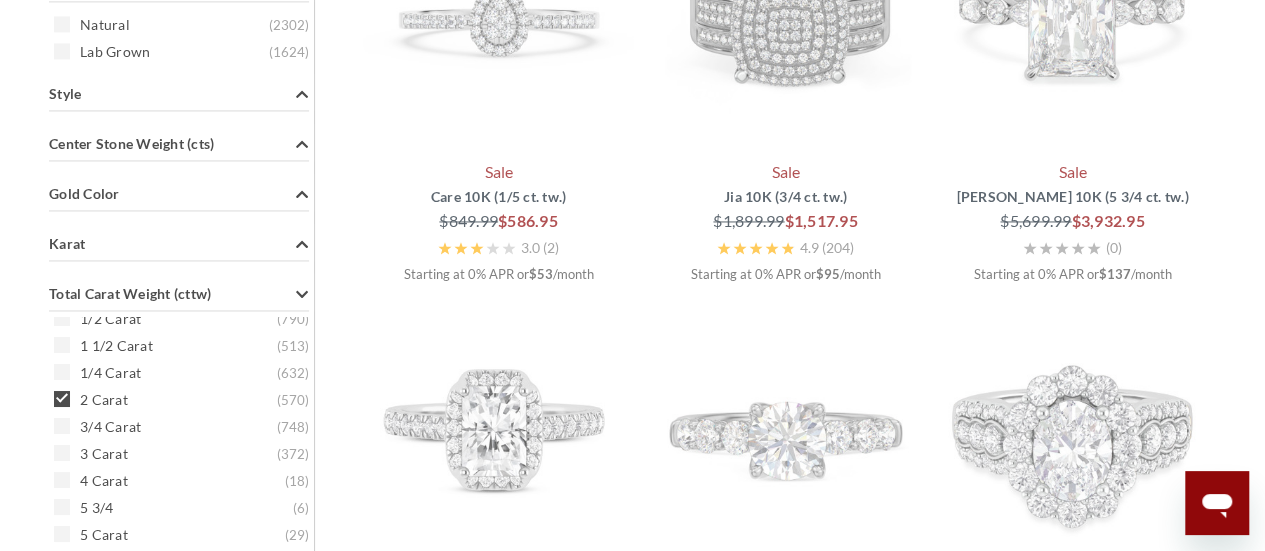 scroll, scrollTop: 0, scrollLeft: 0, axis: both 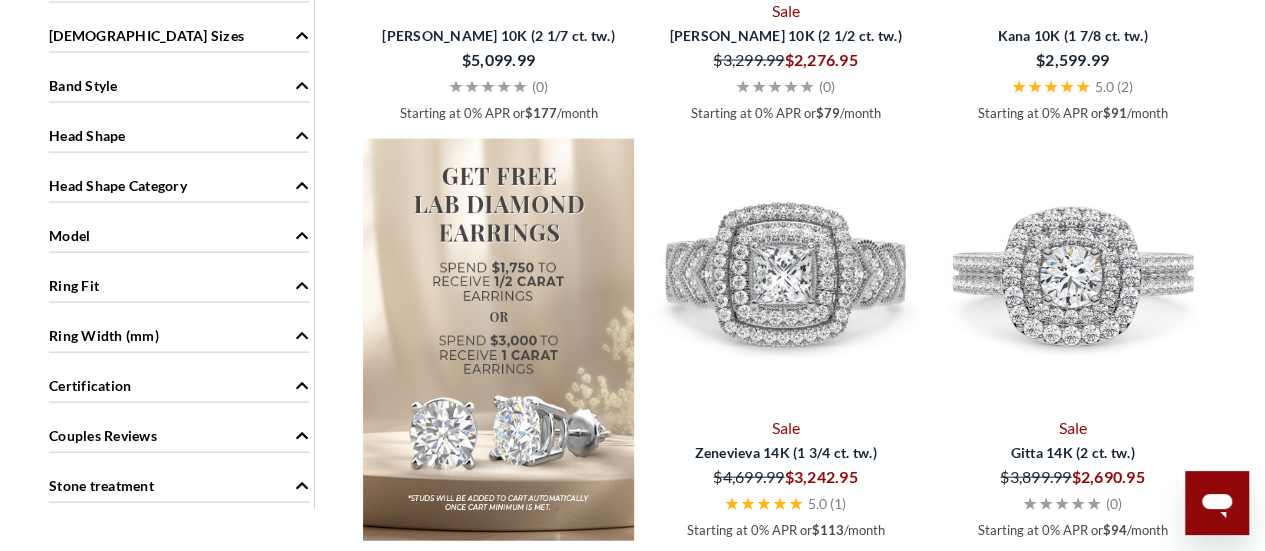 click on "Head Shape" at bounding box center [179, 134] 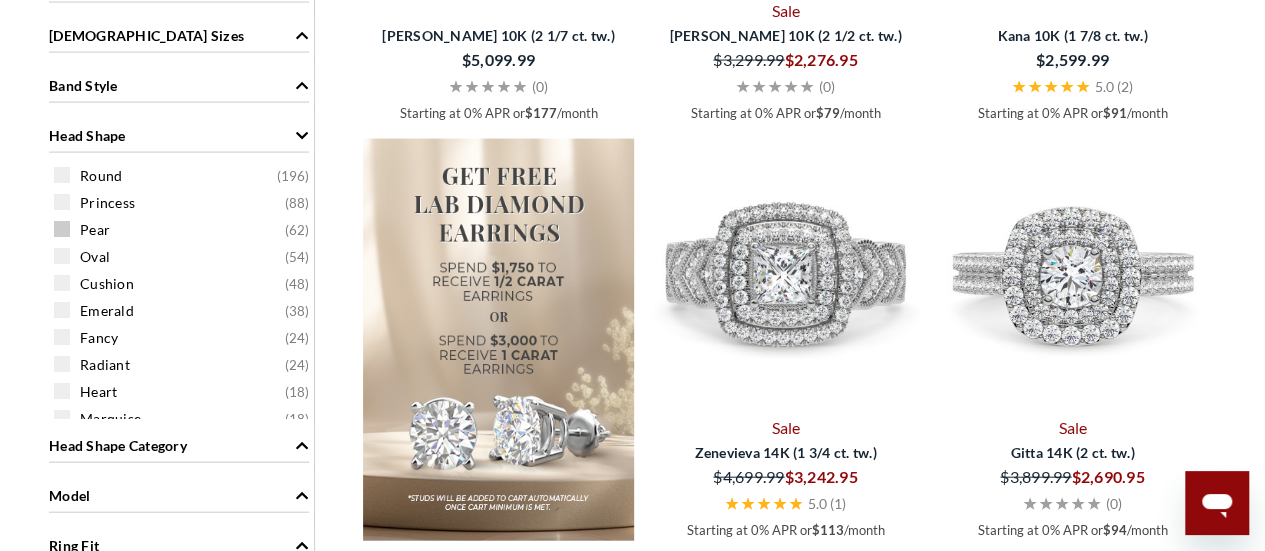 click on "Pear" at bounding box center (95, 230) 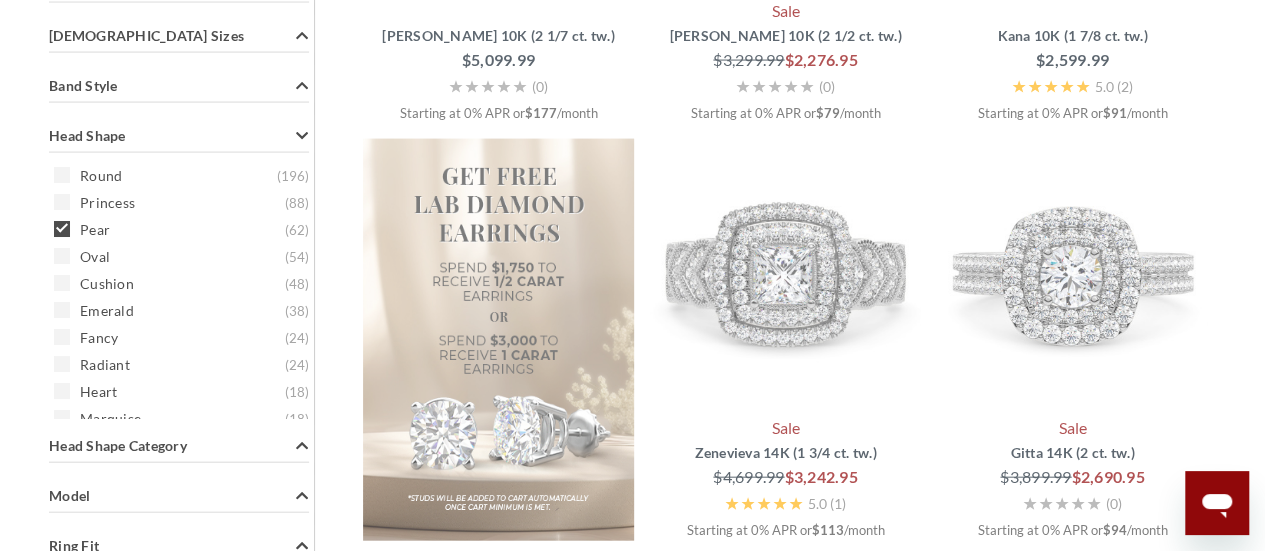 scroll, scrollTop: 796, scrollLeft: 0, axis: vertical 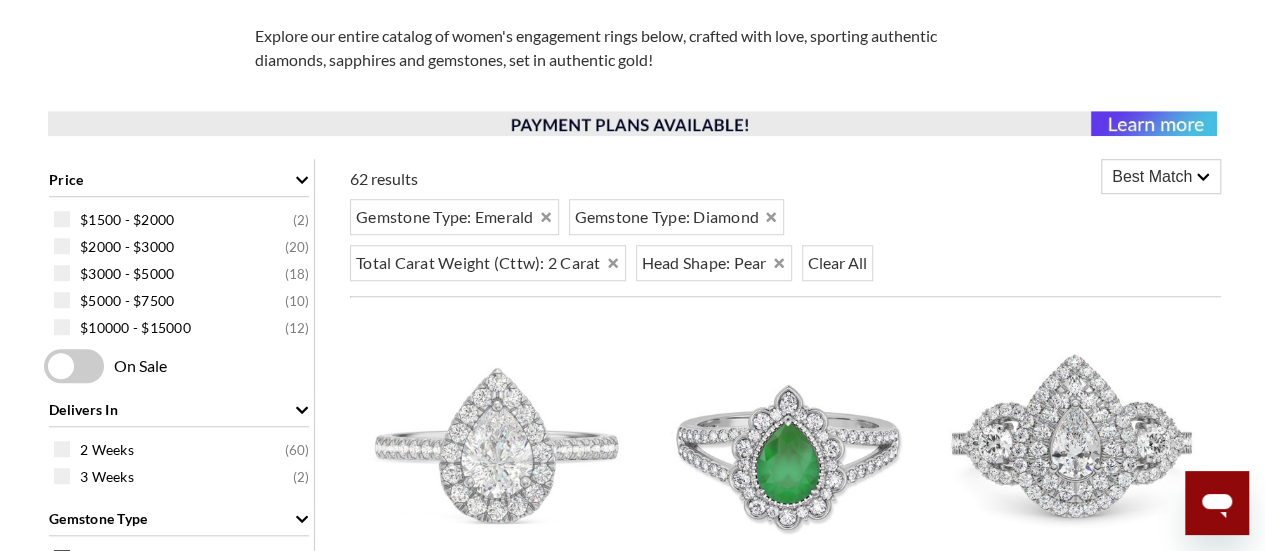 click on "Best Match" at bounding box center [1152, 177] 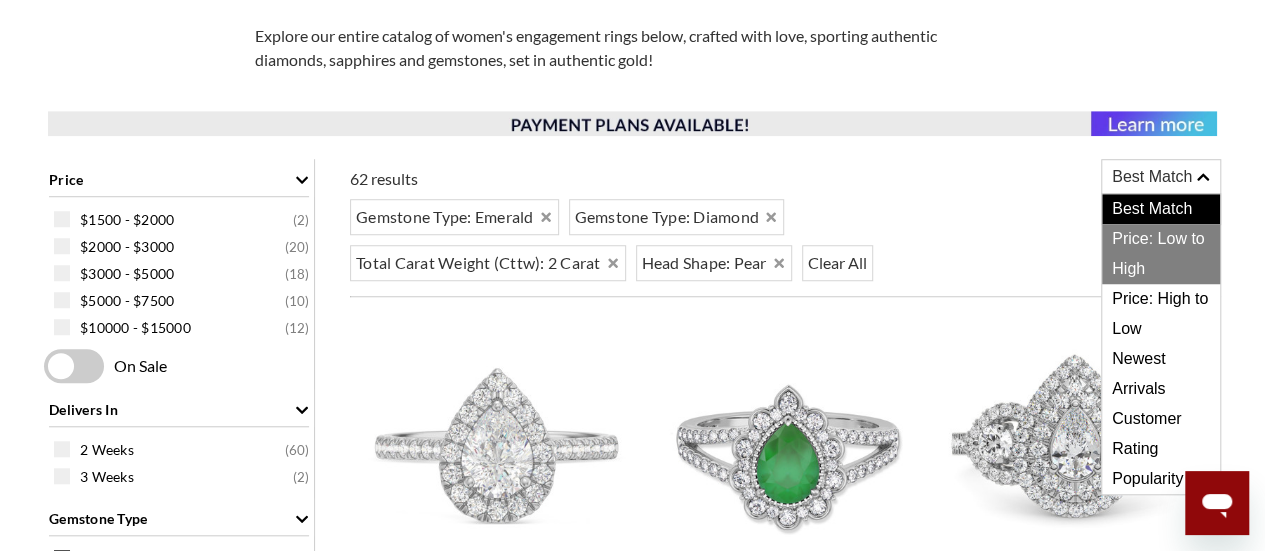 click on "Price: Low to High" at bounding box center [1161, 254] 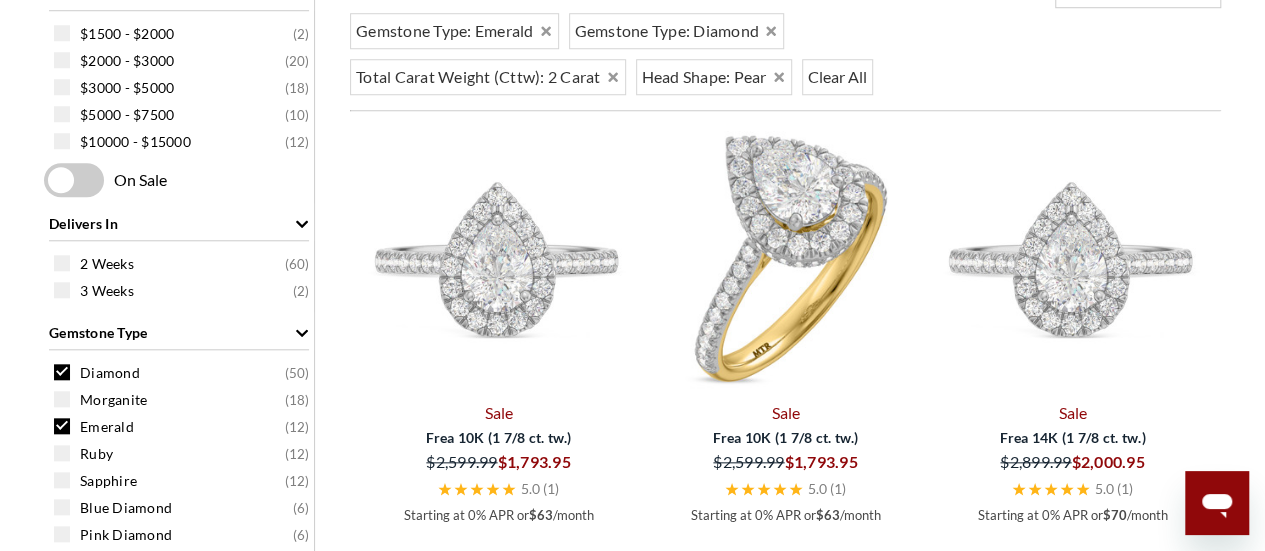 scroll, scrollTop: 846, scrollLeft: 0, axis: vertical 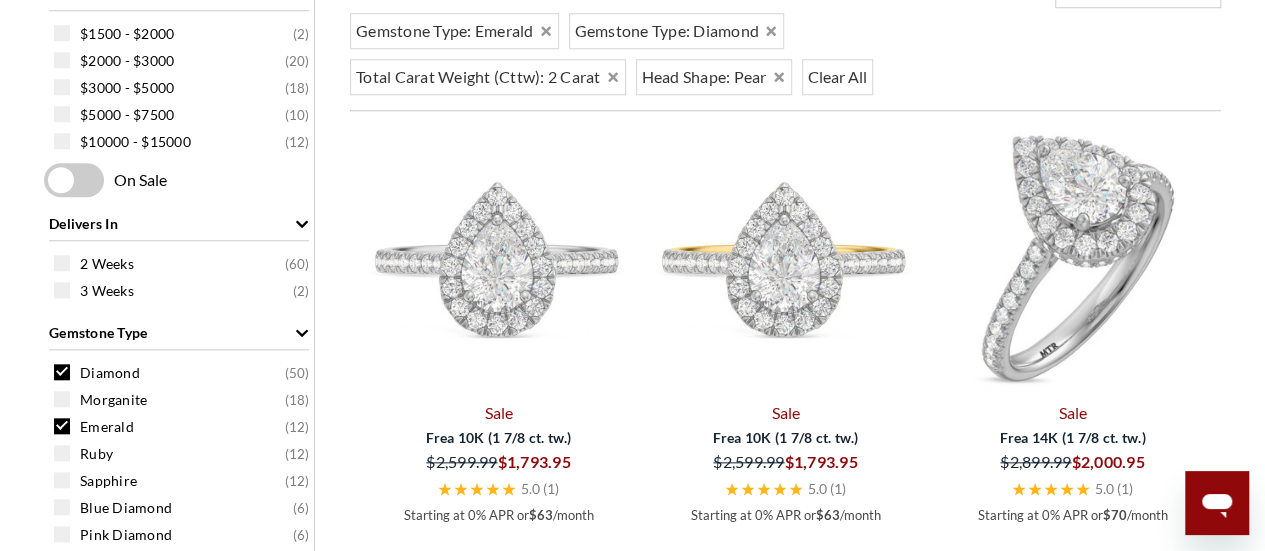 click at bounding box center [1072, 259] 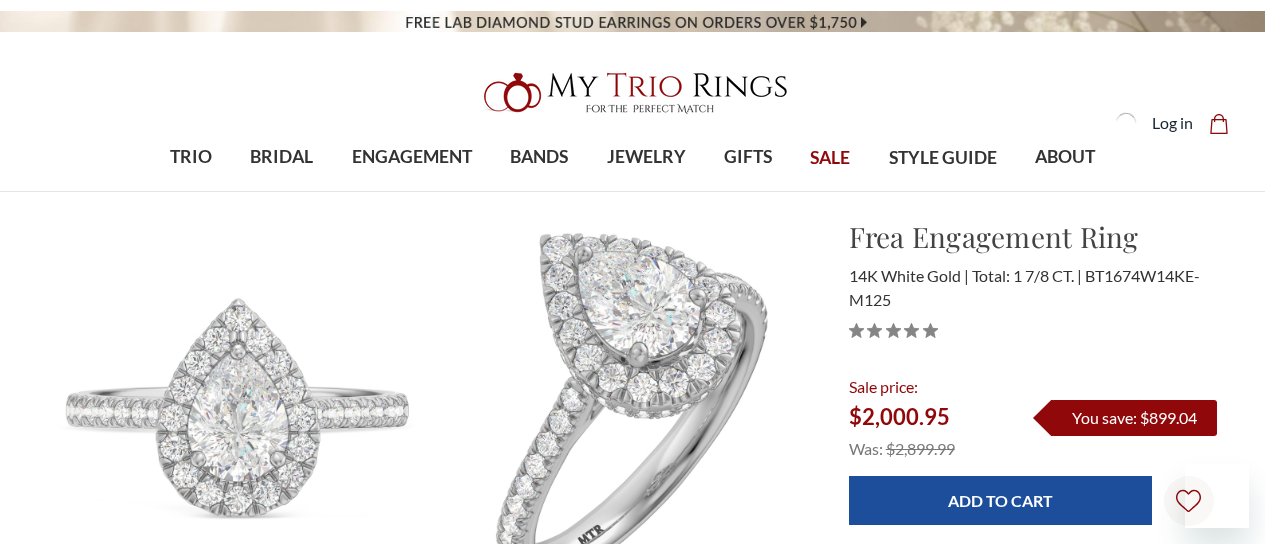 scroll, scrollTop: 0, scrollLeft: 0, axis: both 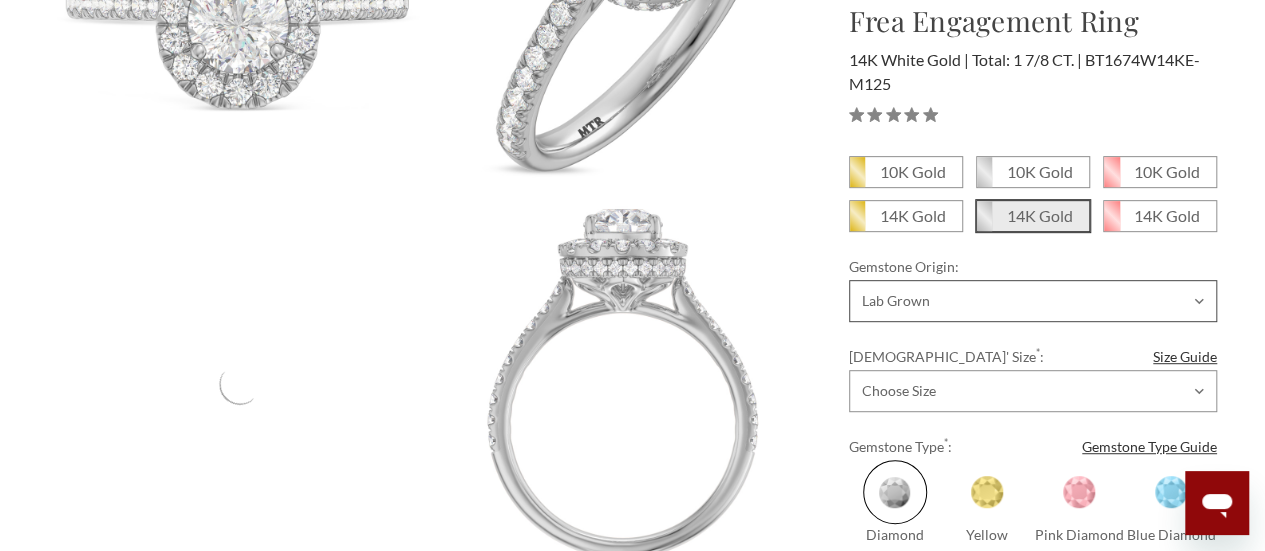 click on "Choose Options
Natural
Lab Grown" at bounding box center [1033, 301] 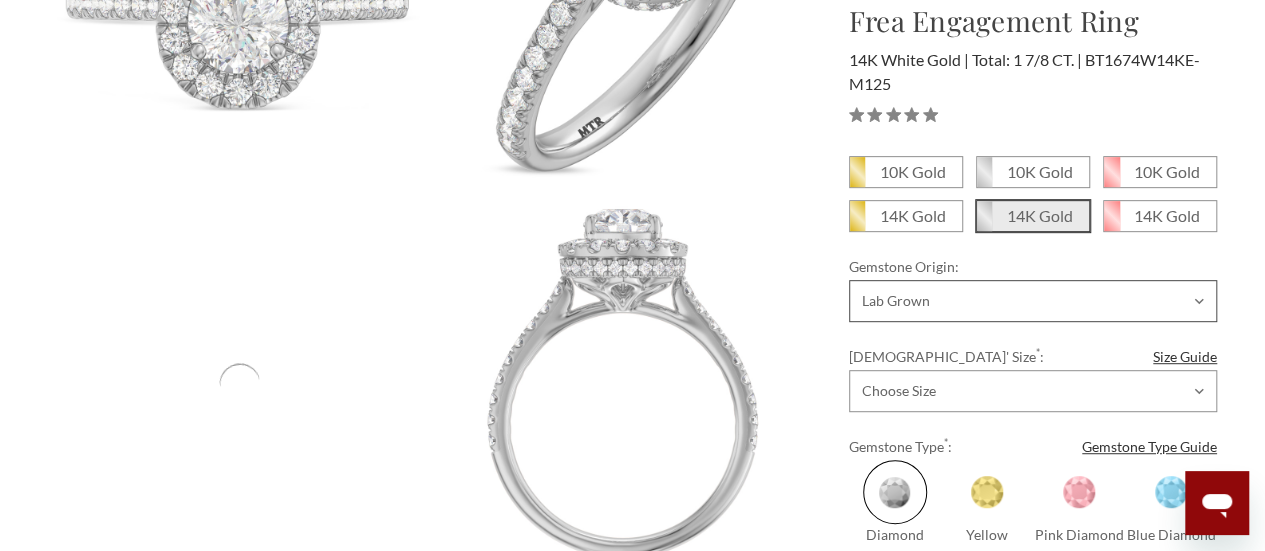 scroll, scrollTop: 0, scrollLeft: 0, axis: both 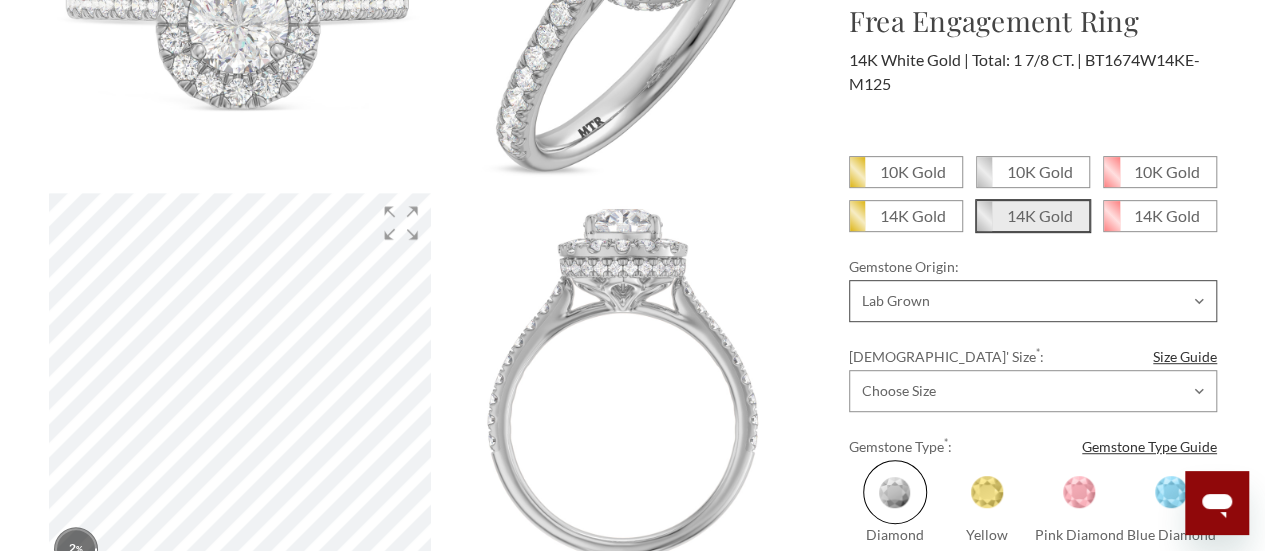 click on "Choose Options
Natural
Lab Grown" at bounding box center [1033, 301] 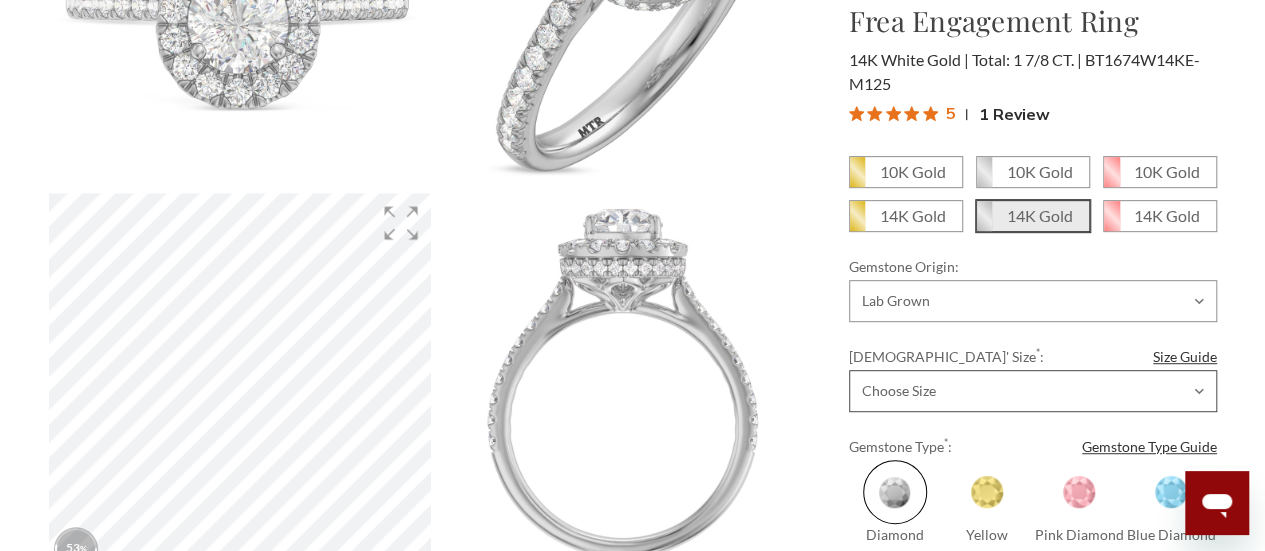 click on "Choose Size
3.00
3.25
3.50
3.75
4.00
4.25
4.50
4.75
5.00
5.25
5.50
5.75
6.00
6.25
6.50
6.75
7.00
7.25
7.50
7.75
8.00
8.25
8.50
8.75
9.00
9.25
9.50
9.75
10.00
10.25
10.50
10.75
11.00
11.25
11.50
11.75
12.00
12.25
12.50
12.75
13.00" at bounding box center (1033, 391) 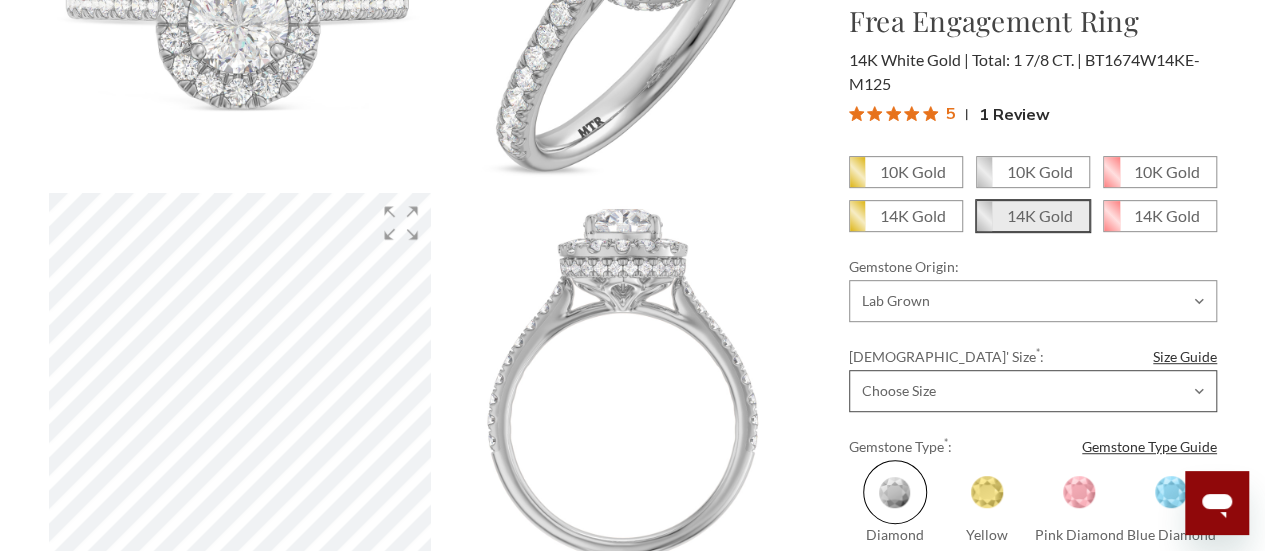 select on "20107756" 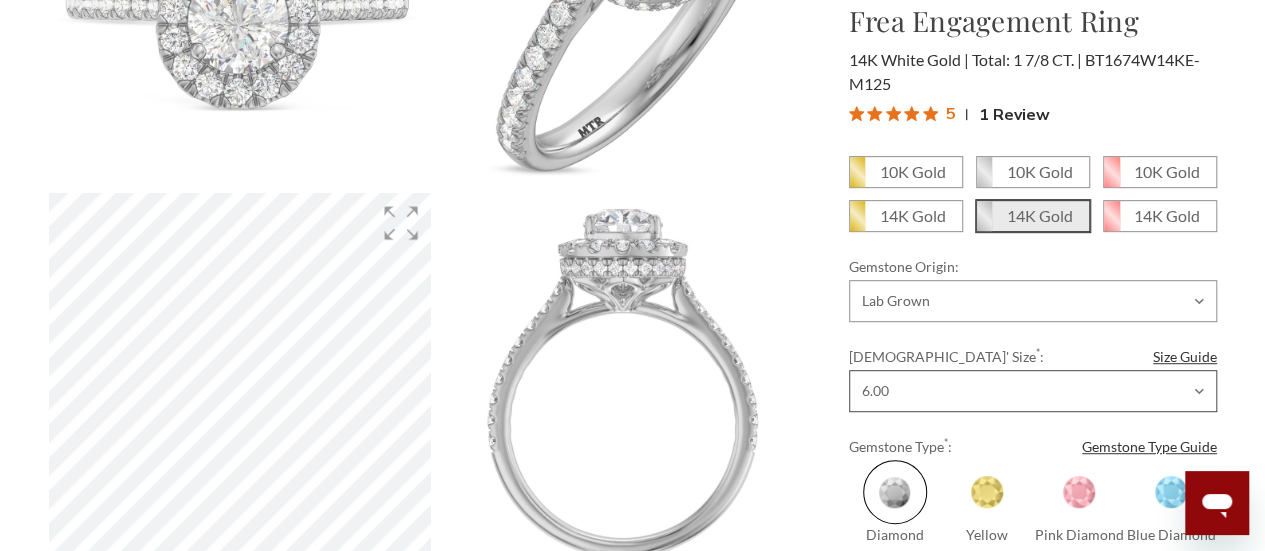 click on "Choose Size
3.00
3.25
3.50
3.75
4.00
4.25
4.50
4.75
5.00
5.25
5.50
5.75
6.00
6.25
6.50
6.75
7.00
7.25
7.50
7.75
8.00
8.25
8.50
8.75
9.00
9.25
9.50
9.75
10.00
10.25
10.50
10.75
11.00
11.25
11.50
11.75
12.00
12.25
12.50
12.75
13.00" at bounding box center (1033, 391) 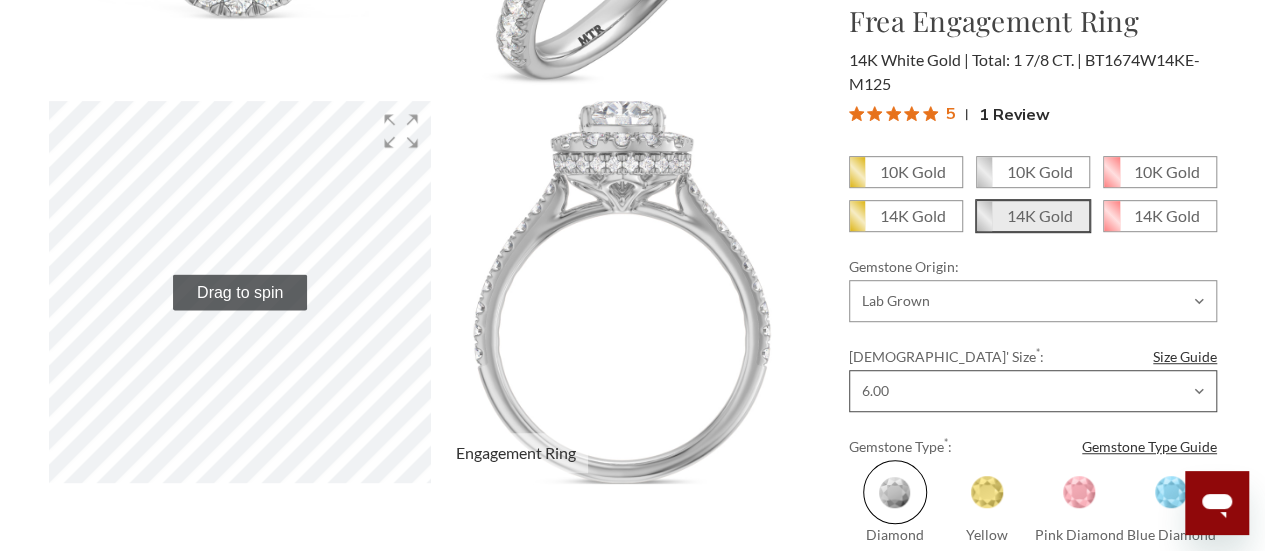 scroll, scrollTop: 493, scrollLeft: 0, axis: vertical 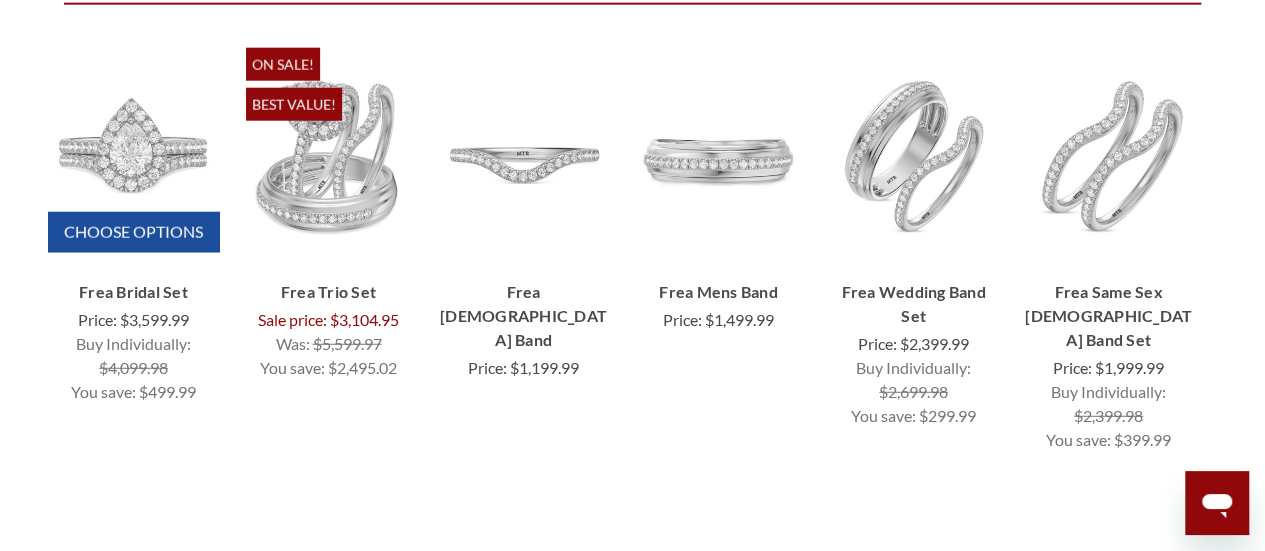 click at bounding box center (133, 156) 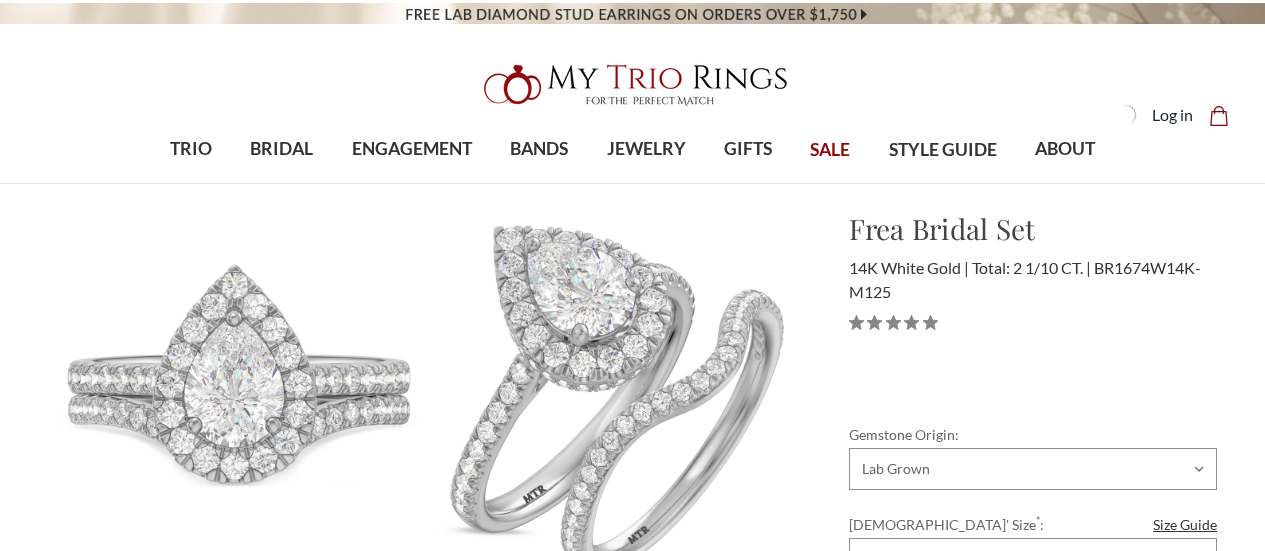 scroll, scrollTop: 0, scrollLeft: 0, axis: both 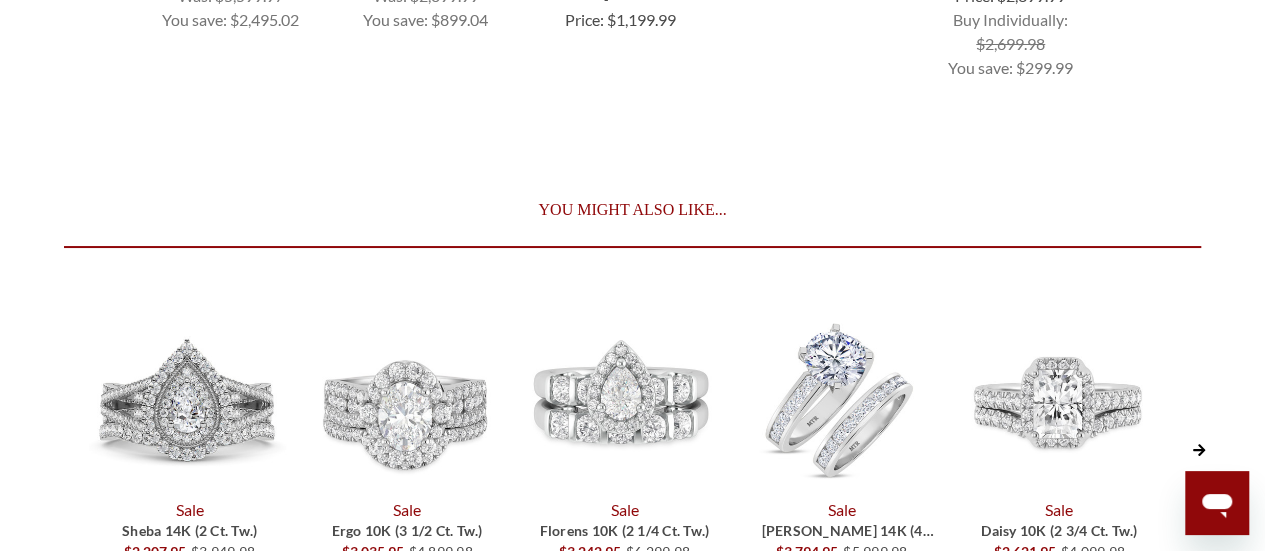 click 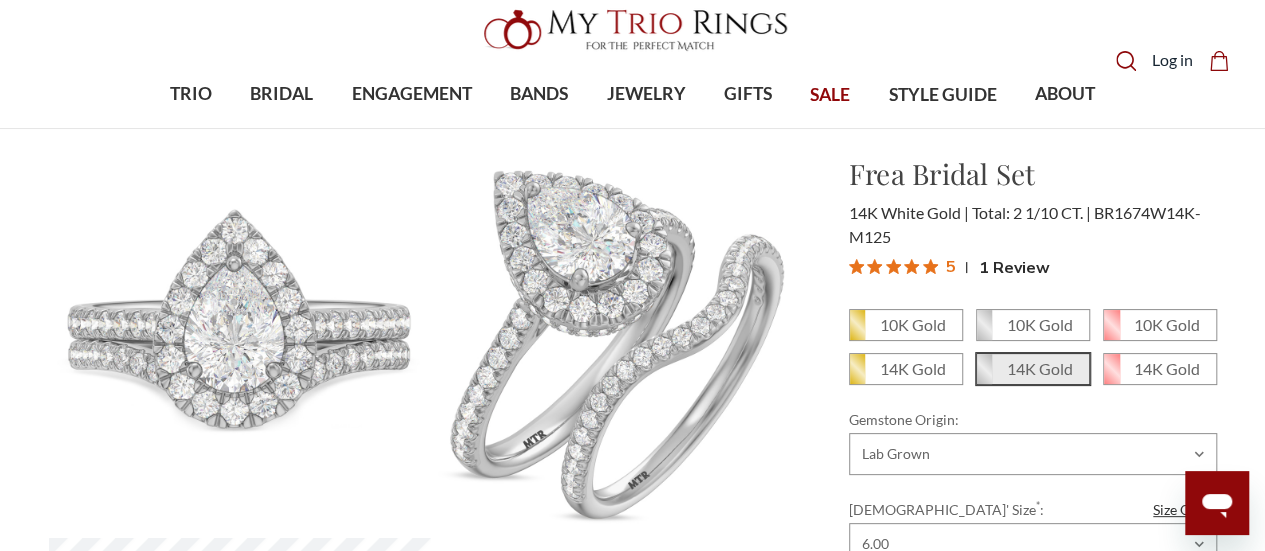 scroll, scrollTop: 0, scrollLeft: 0, axis: both 